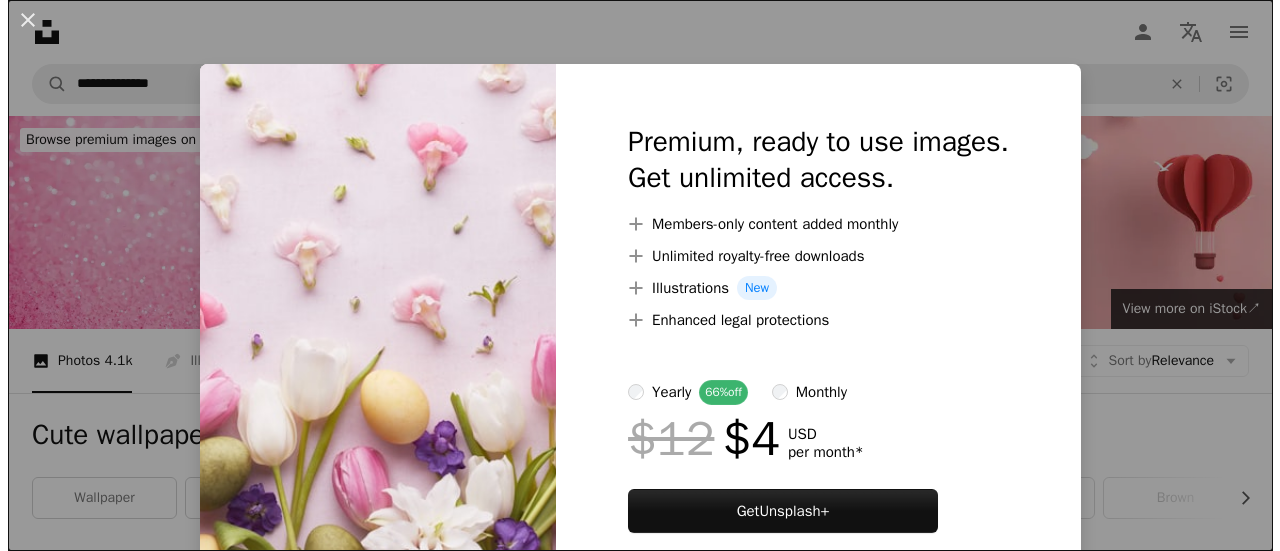 scroll, scrollTop: 444, scrollLeft: 0, axis: vertical 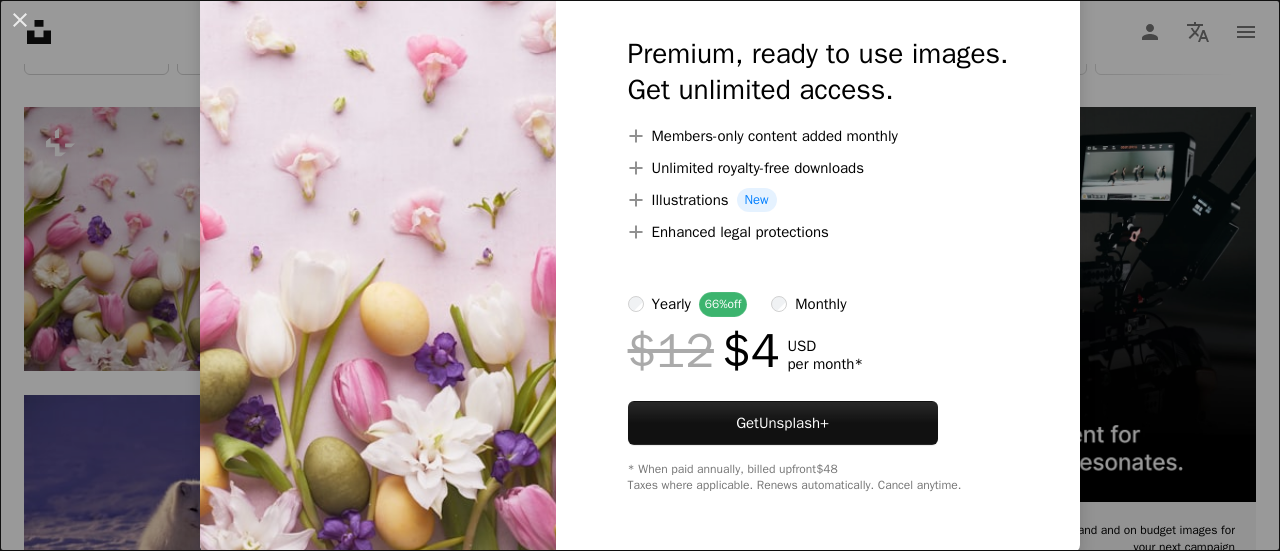 drag, startPoint x: 444, startPoint y: 355, endPoint x: 392, endPoint y: 353, distance: 52.03845 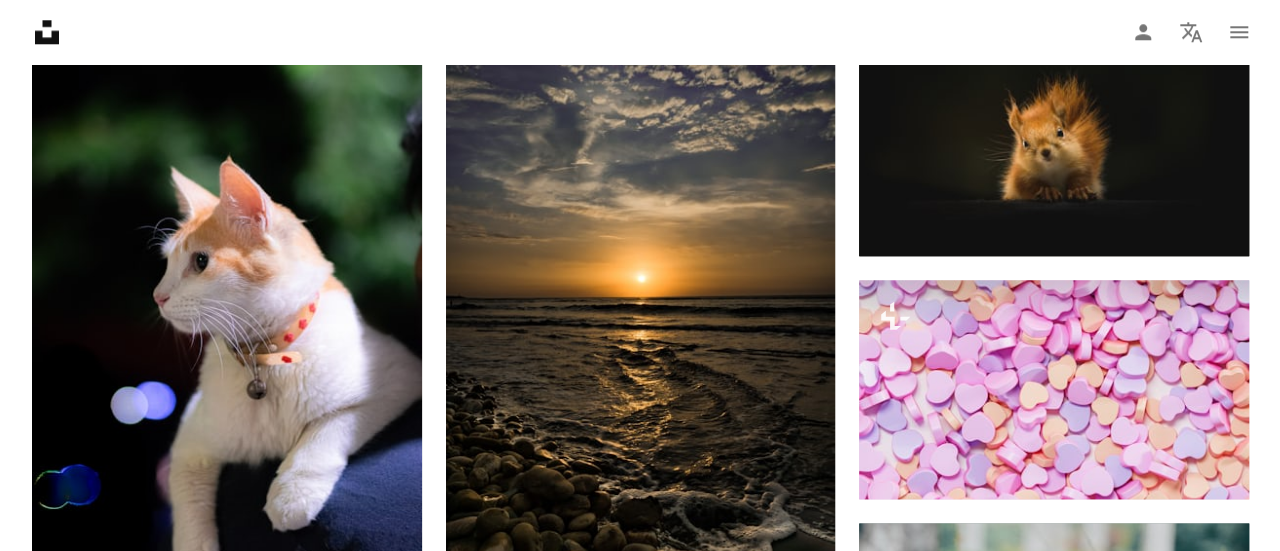 scroll, scrollTop: 1103, scrollLeft: 0, axis: vertical 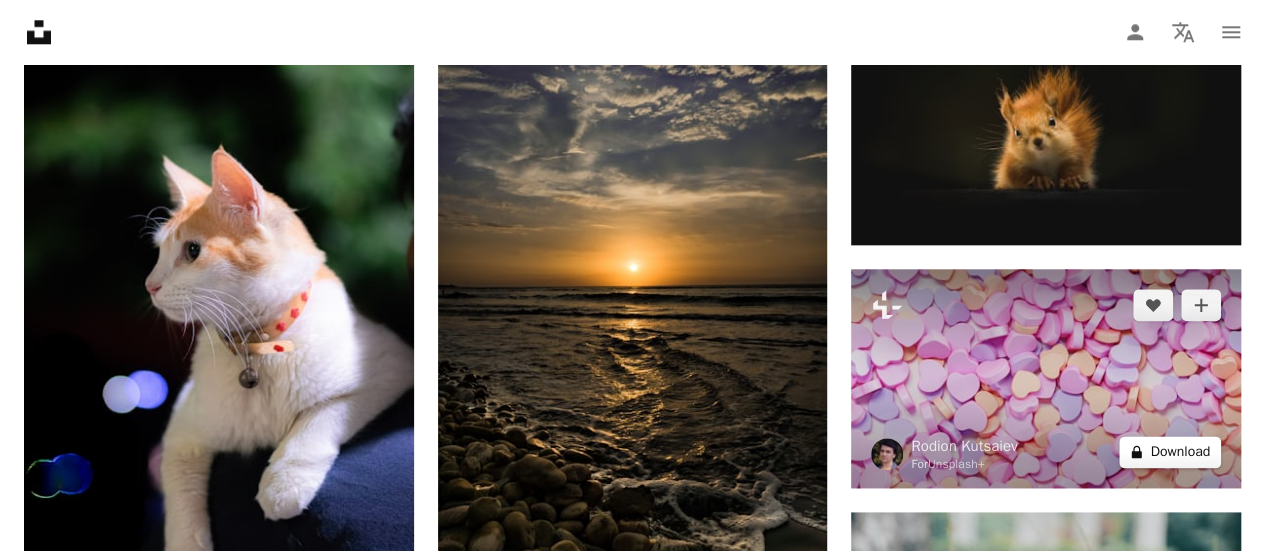 click on "A lock Download" at bounding box center (1170, 452) 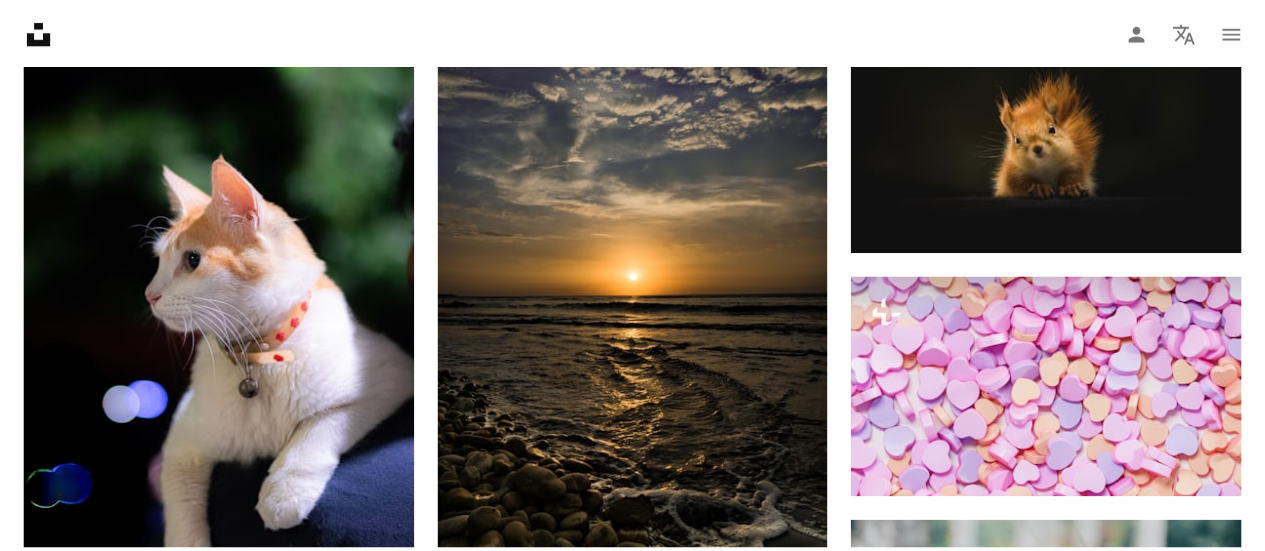 scroll, scrollTop: 88, scrollLeft: 0, axis: vertical 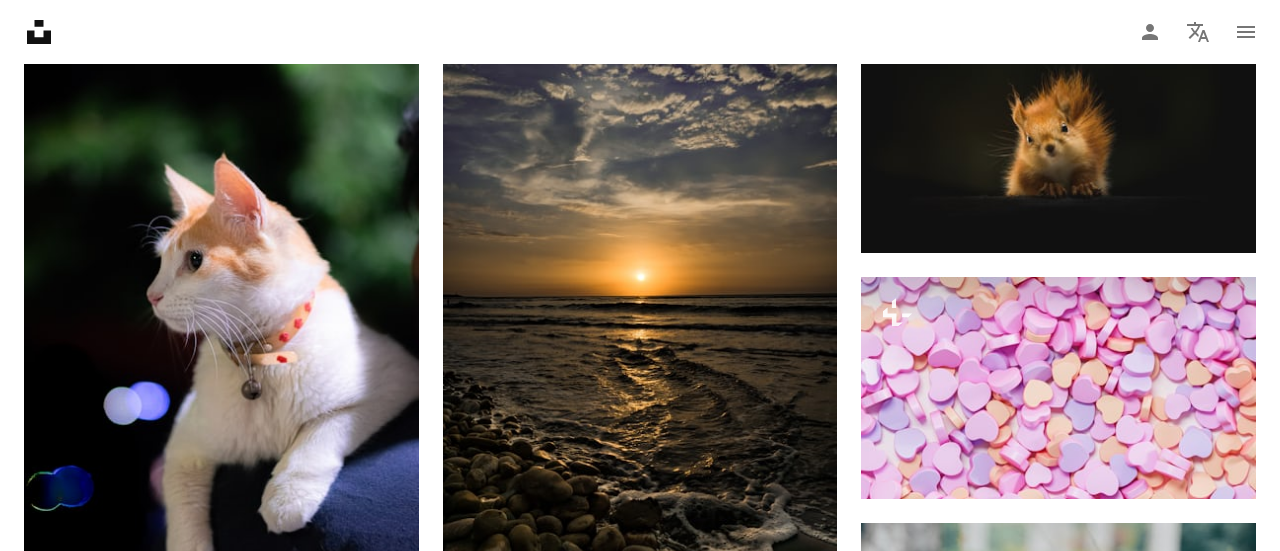 click on "An X shape Premium, ready to use images. Get unlimited access. A plus sign Members-only content added monthly A plus sign Unlimited royalty-free downloads A plus sign Illustrations  New A plus sign Enhanced legal protections yearly 66%  off monthly $12   $4 USD per month * Get  Unsplash+ * When paid annually, billed upfront  $48 Taxes where applicable. Renews automatically. Cancel anytime." at bounding box center [640, 4012] 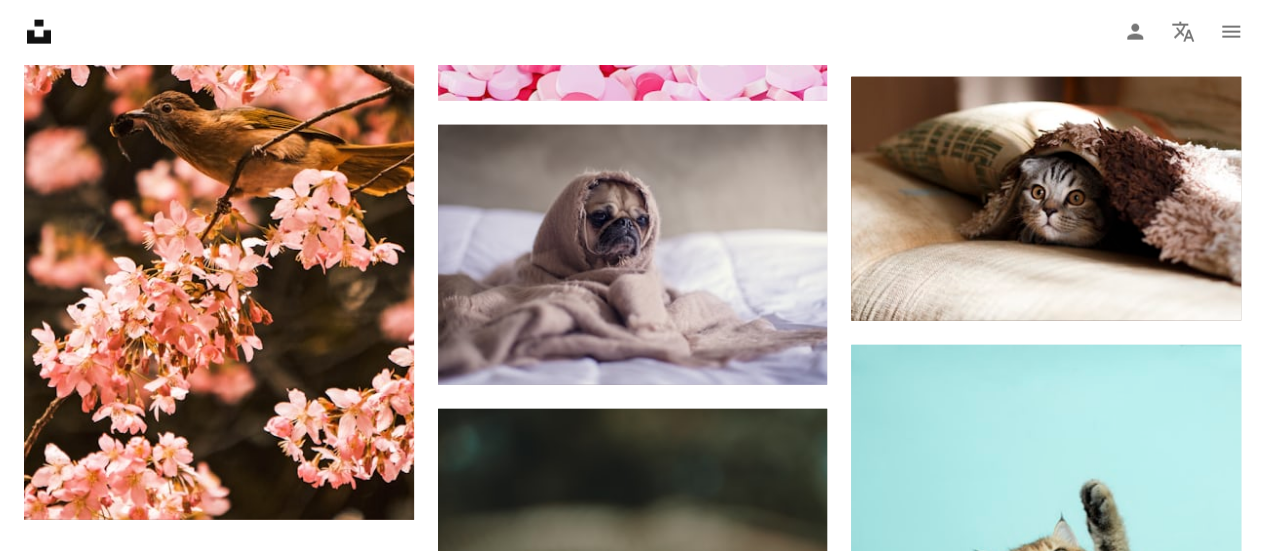 scroll, scrollTop: 2432, scrollLeft: 0, axis: vertical 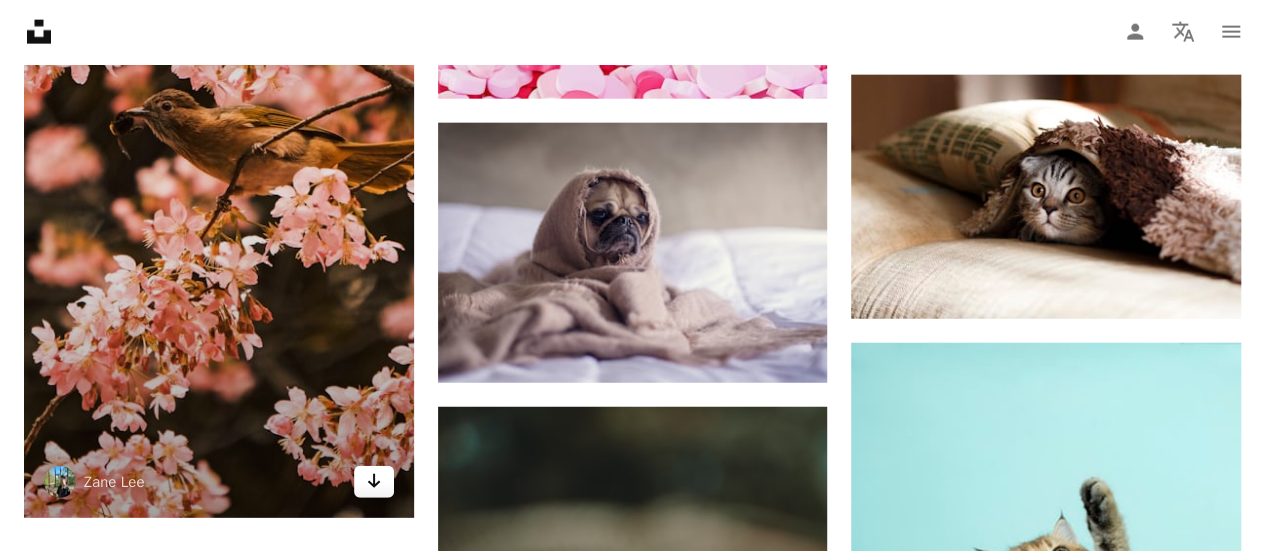 click on "Arrow pointing down" 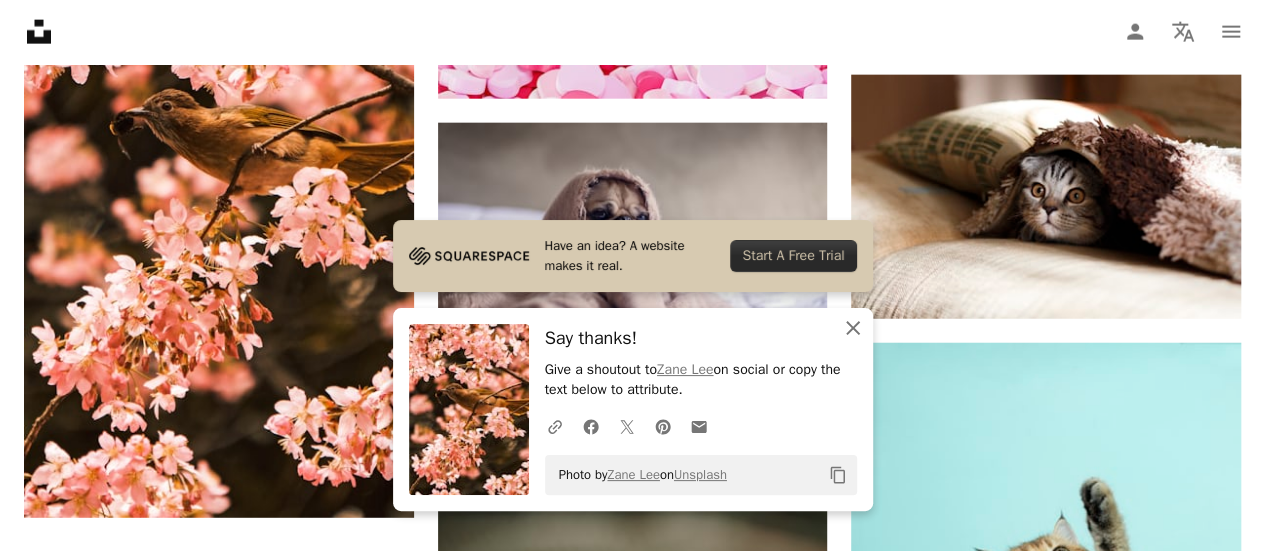 click on "An X shape" 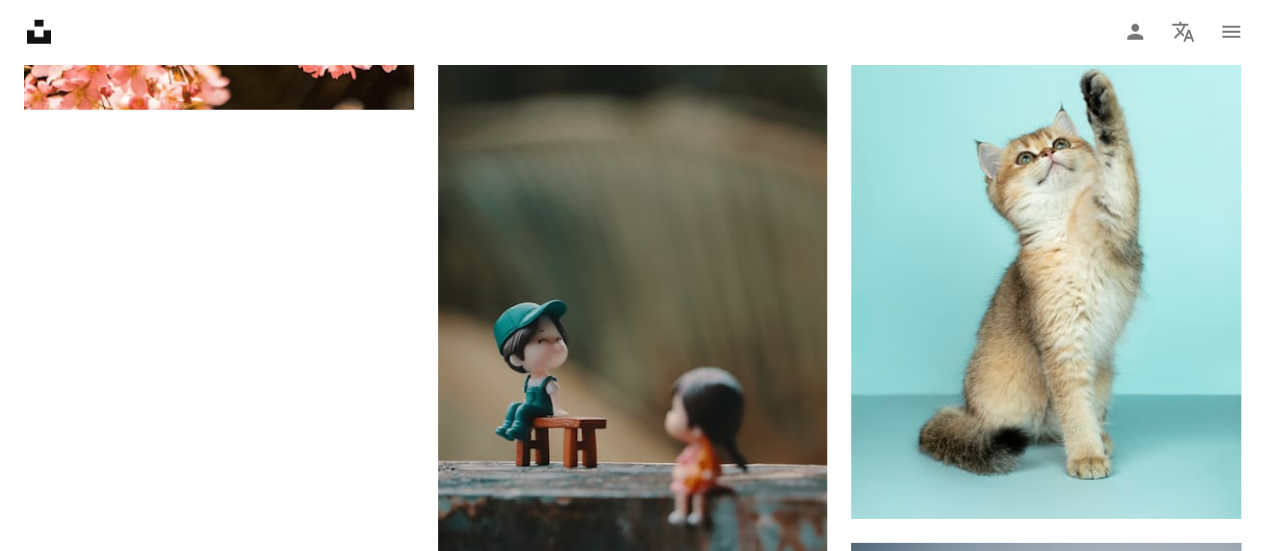 scroll, scrollTop: 2842, scrollLeft: 0, axis: vertical 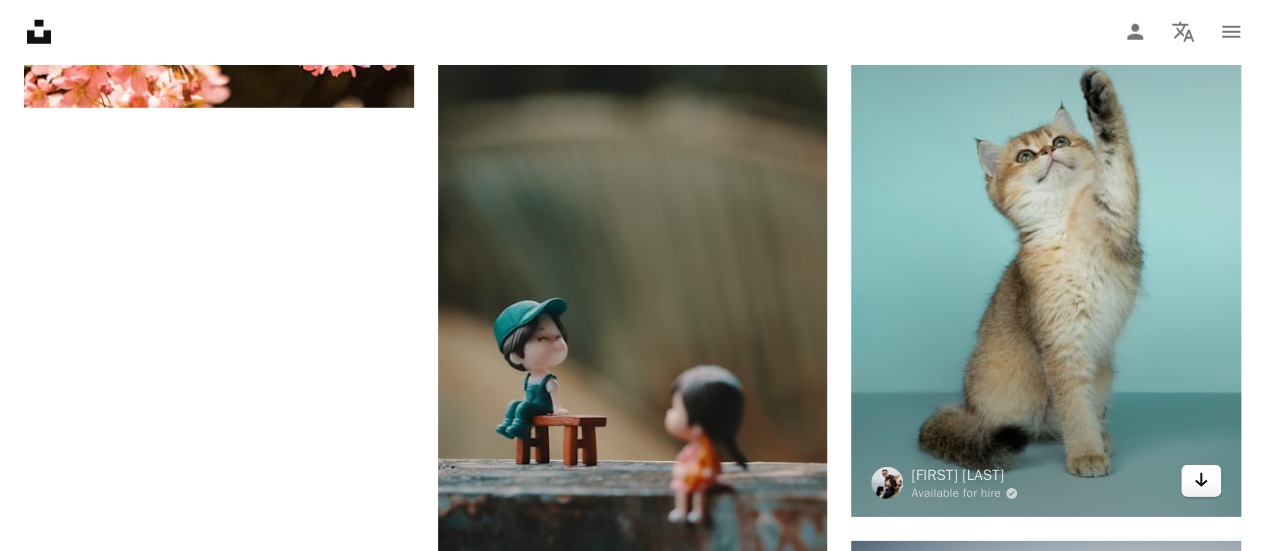 click on "Arrow pointing down" at bounding box center (1201, 481) 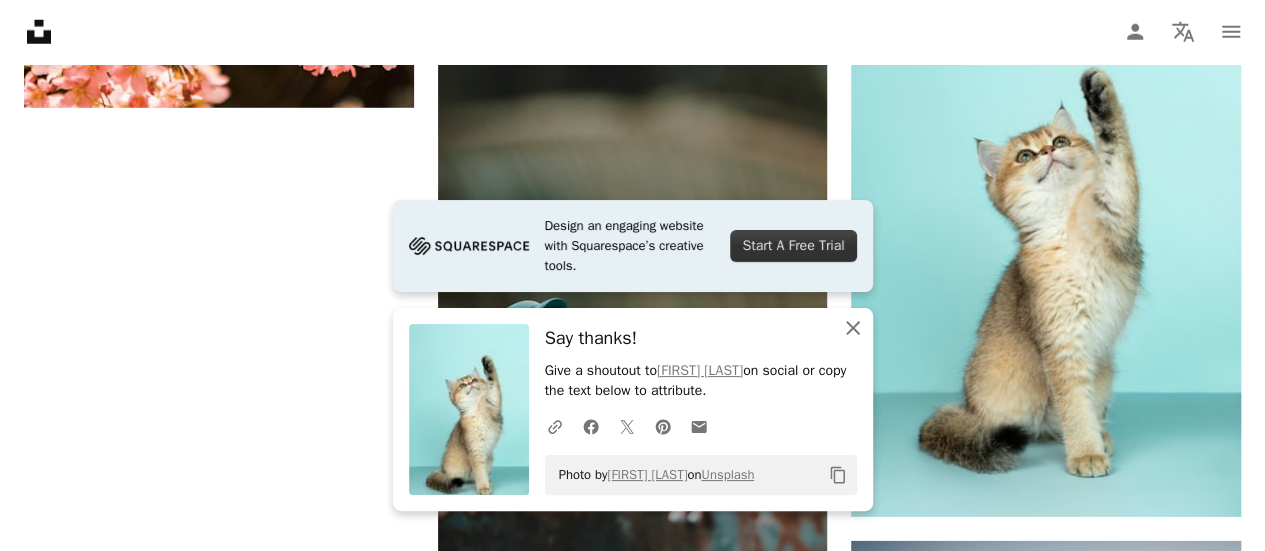 click 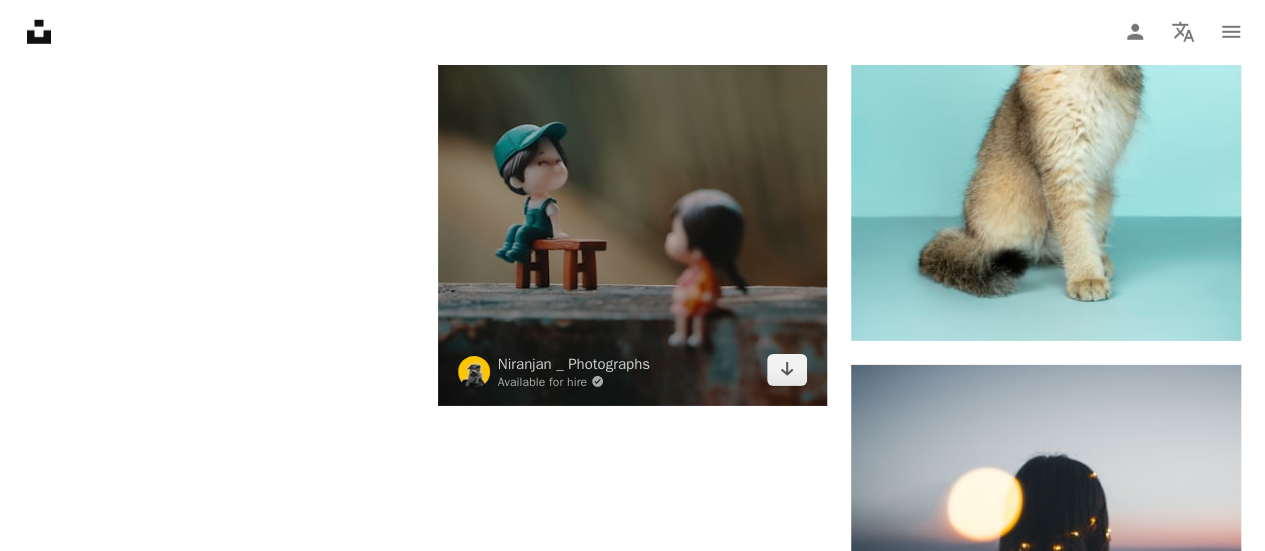 scroll, scrollTop: 3019, scrollLeft: 0, axis: vertical 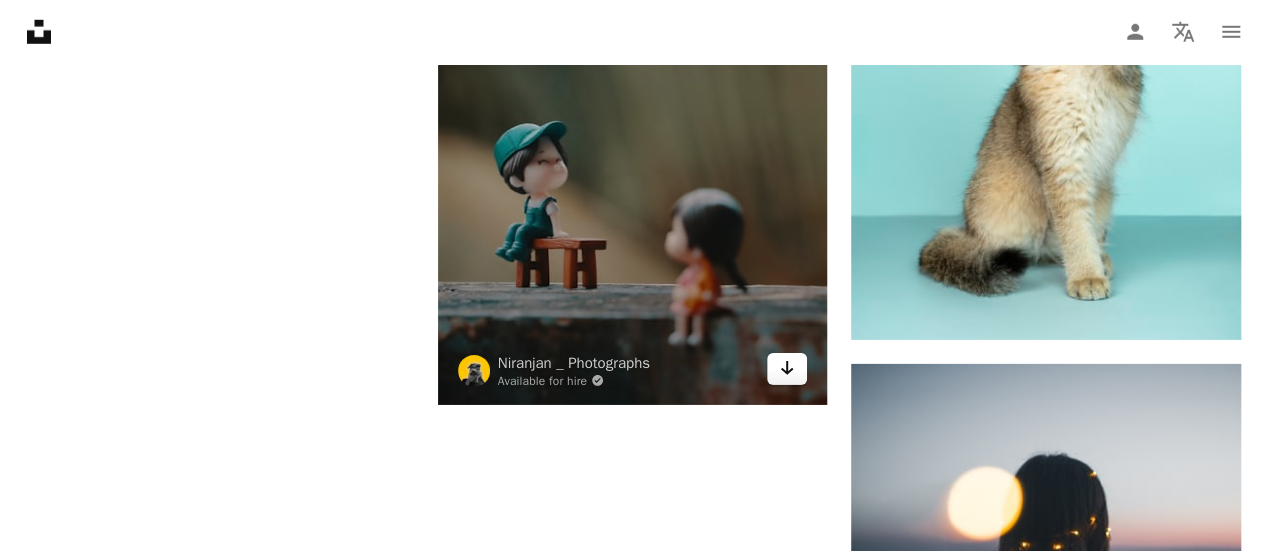 click 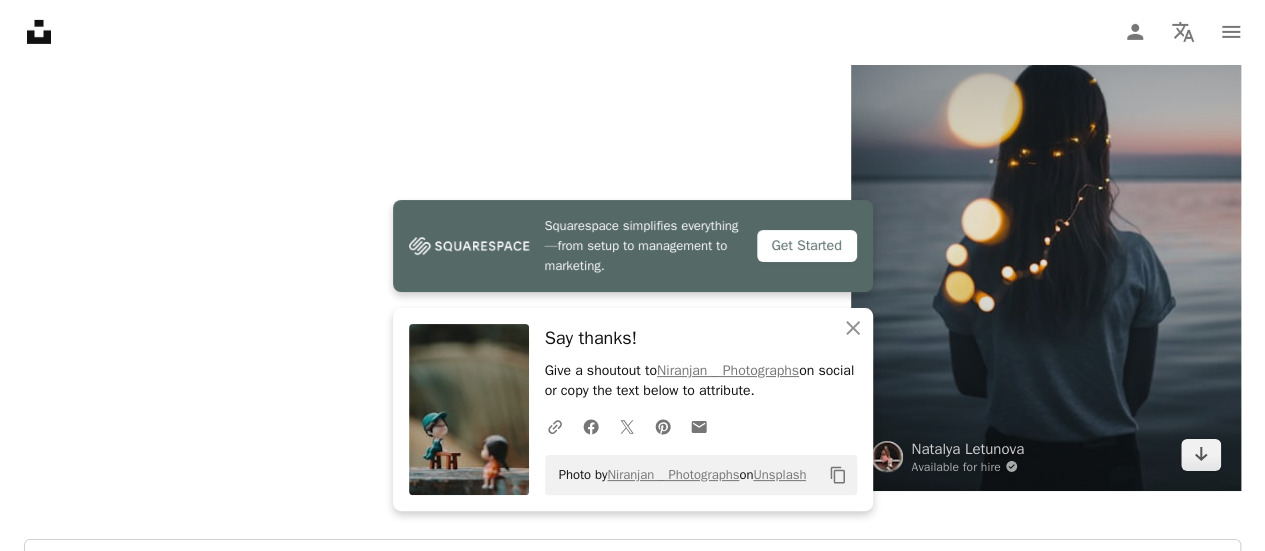 scroll, scrollTop: 3416, scrollLeft: 0, axis: vertical 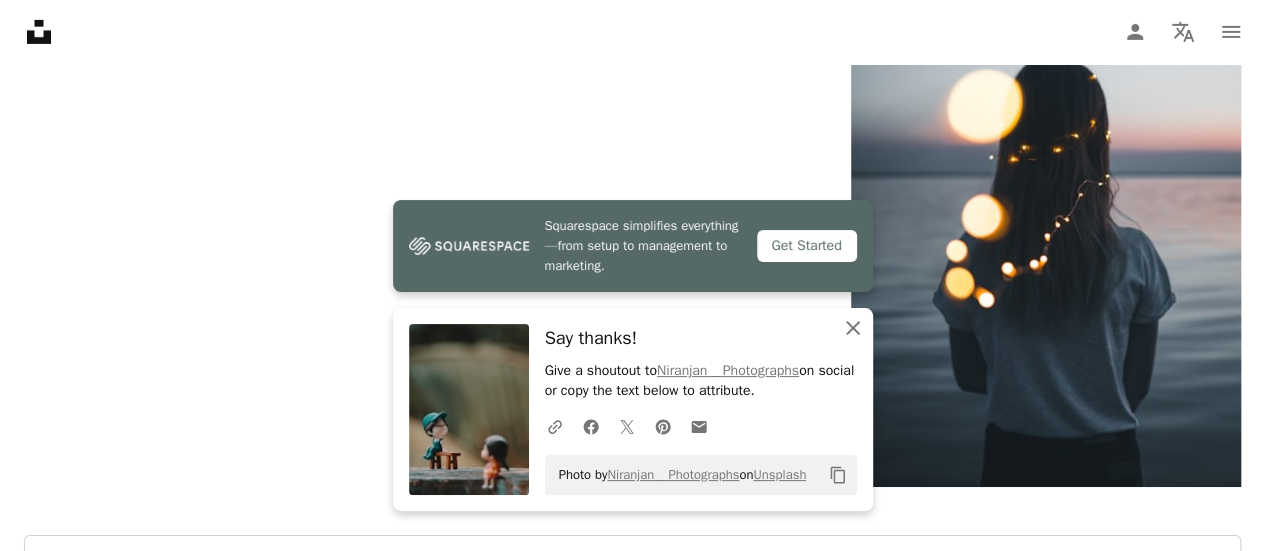click 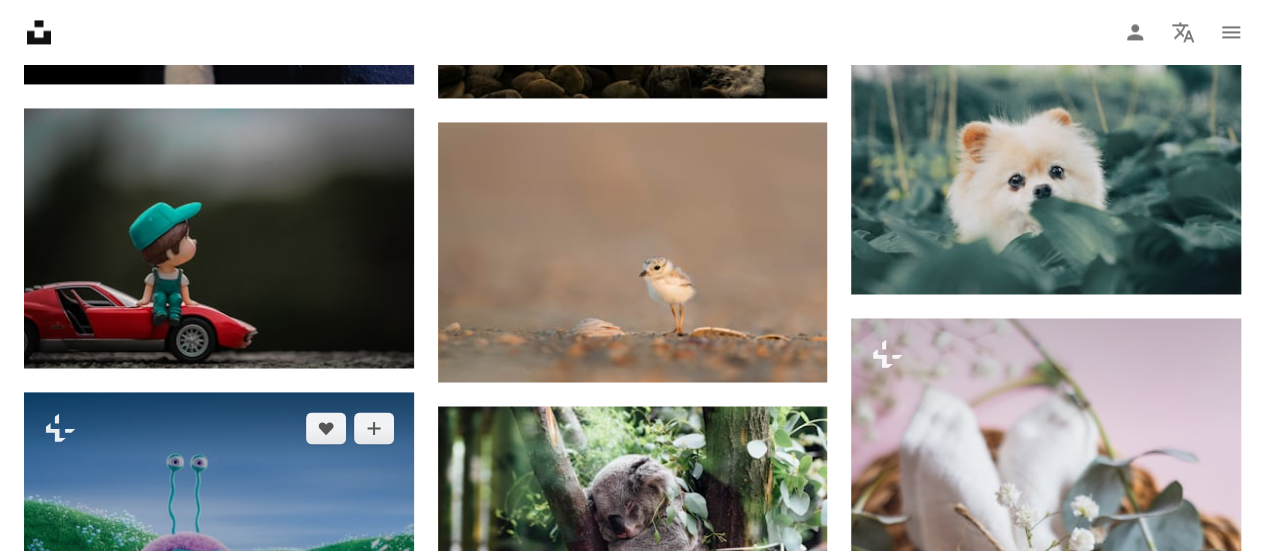 scroll, scrollTop: 1515, scrollLeft: 0, axis: vertical 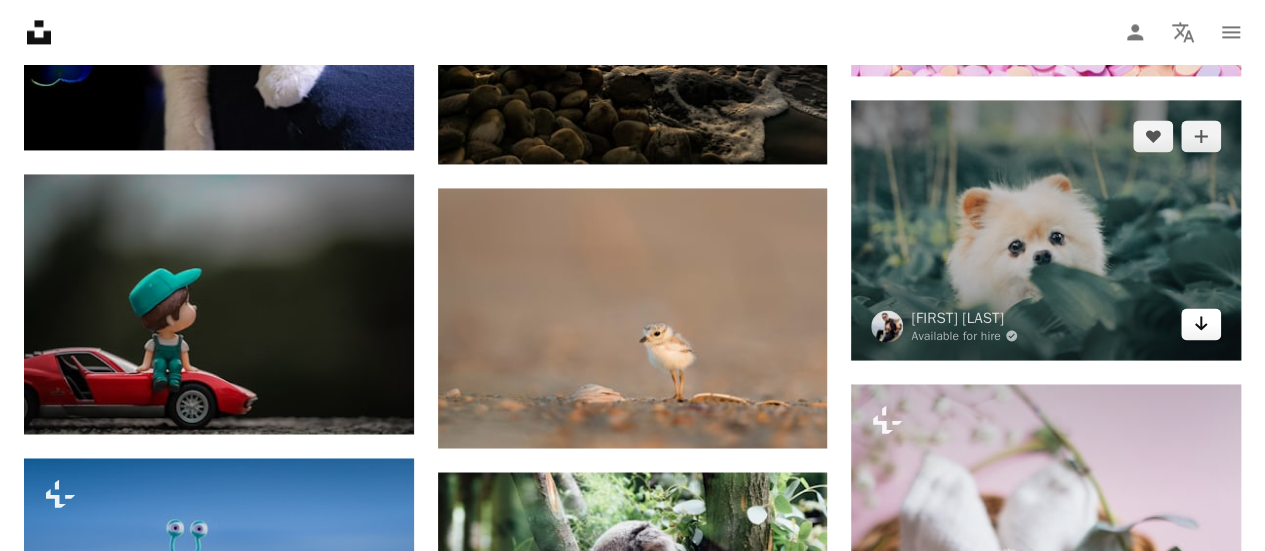 click on "Arrow pointing down" 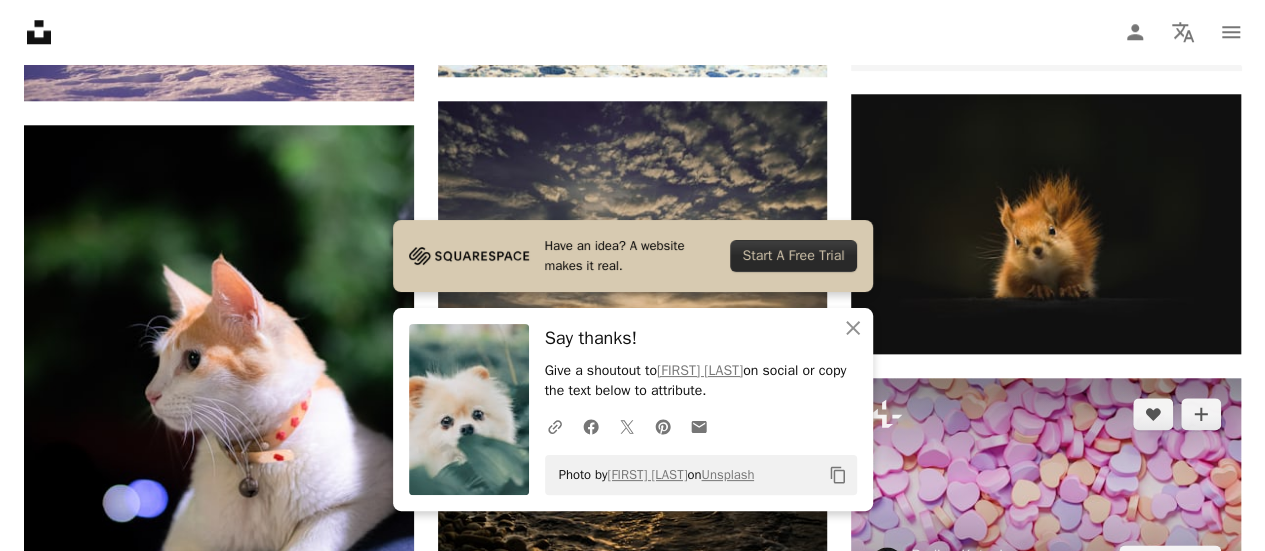 scroll, scrollTop: 986, scrollLeft: 0, axis: vertical 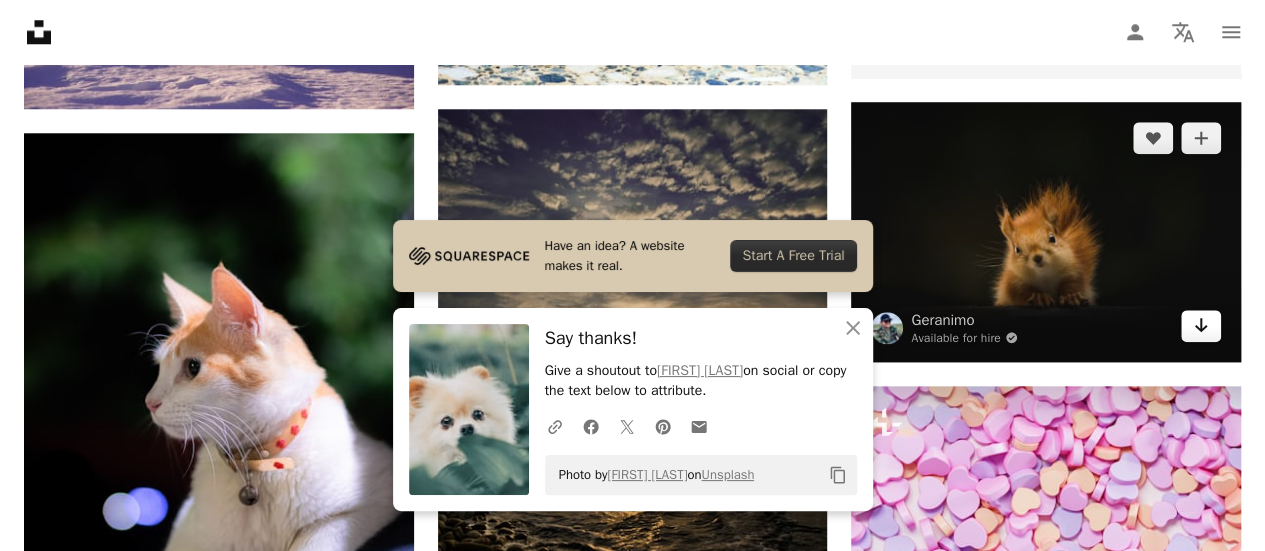 click on "Arrow pointing down" 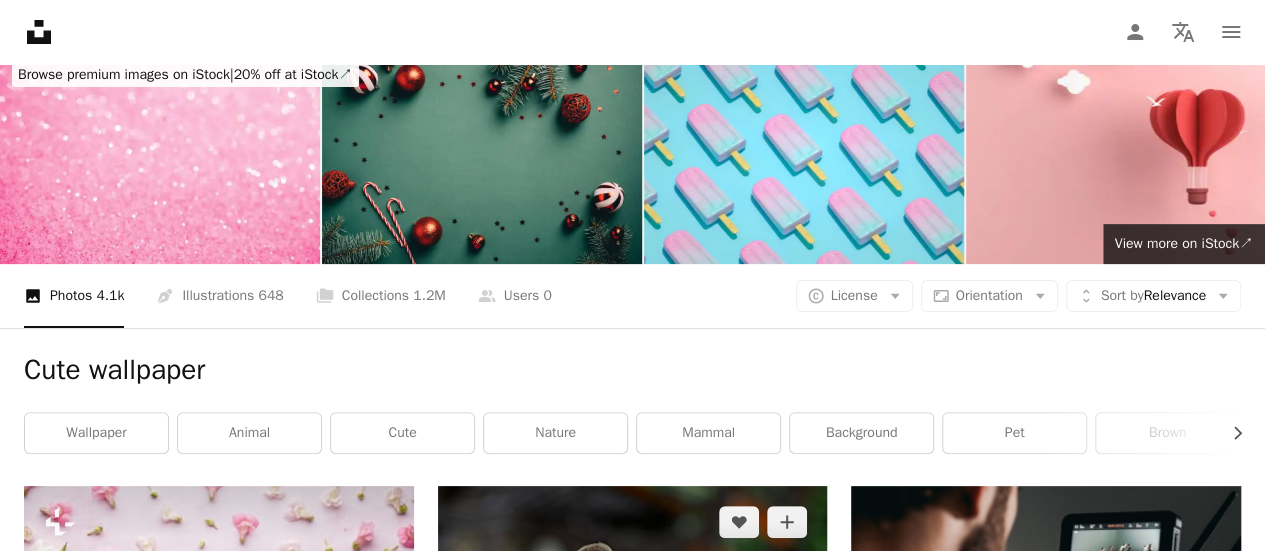 scroll, scrollTop: 0, scrollLeft: 0, axis: both 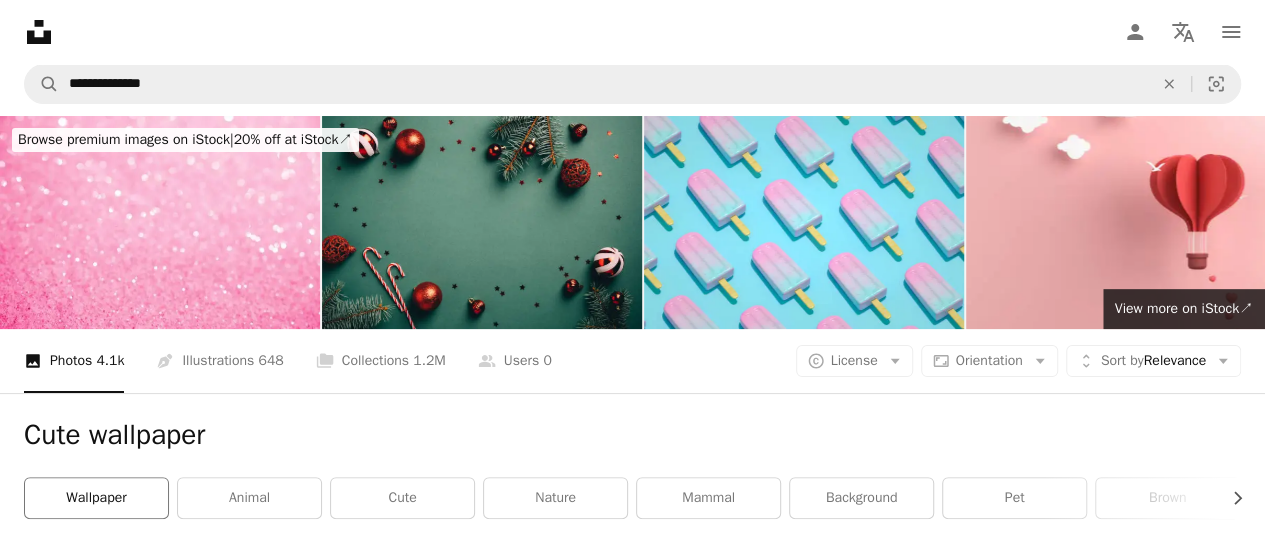 click on "wallpaper" at bounding box center (96, 498) 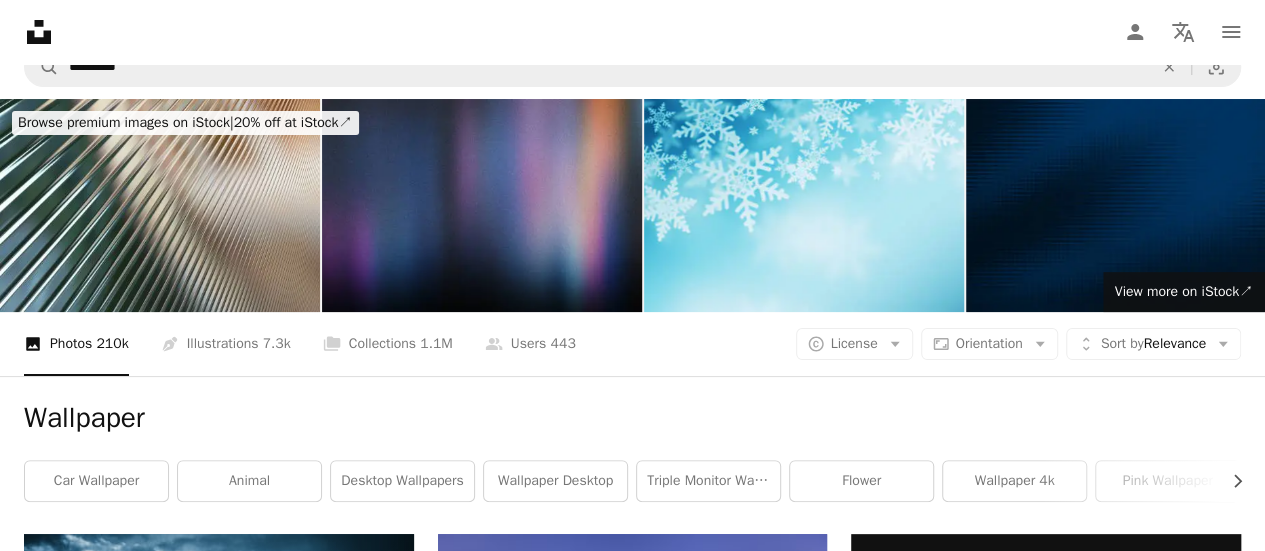 scroll, scrollTop: 0, scrollLeft: 0, axis: both 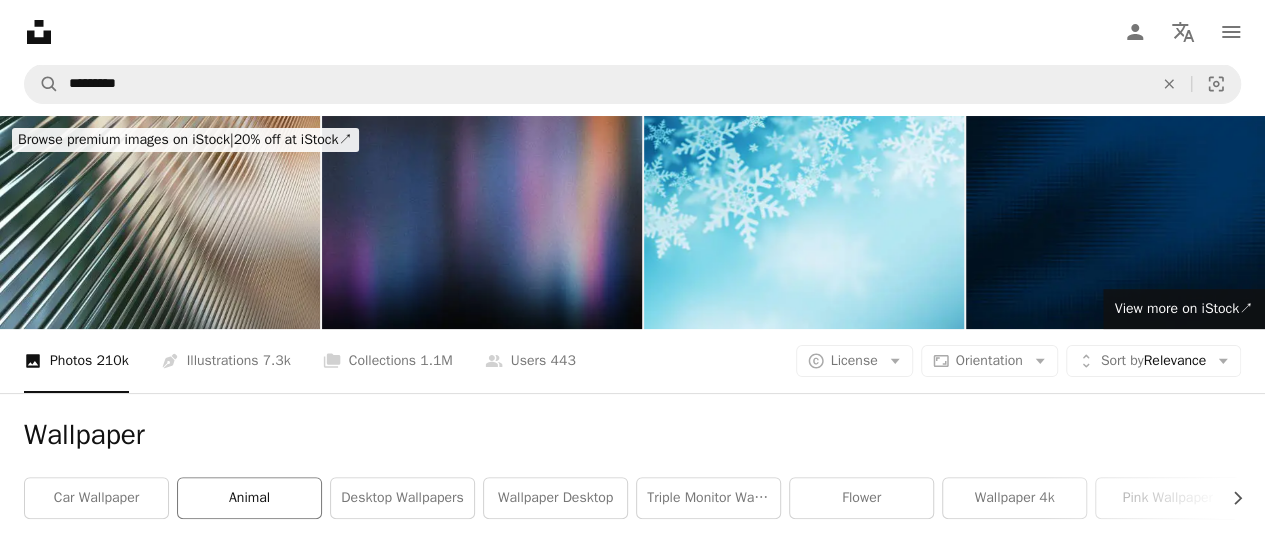 click on "animal" at bounding box center [249, 498] 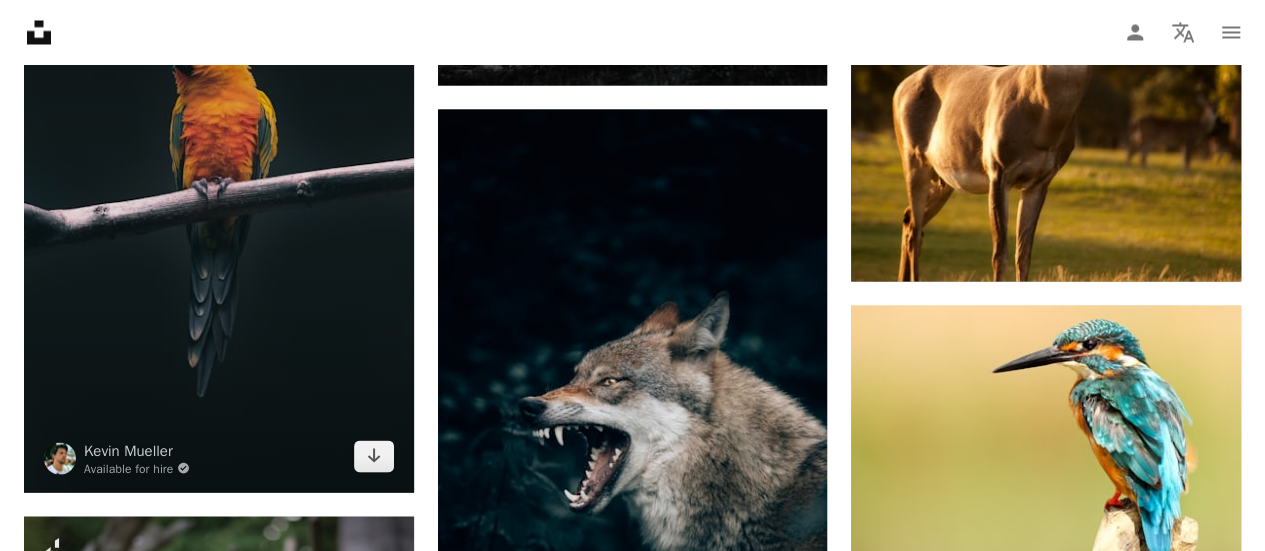 scroll, scrollTop: 1859, scrollLeft: 0, axis: vertical 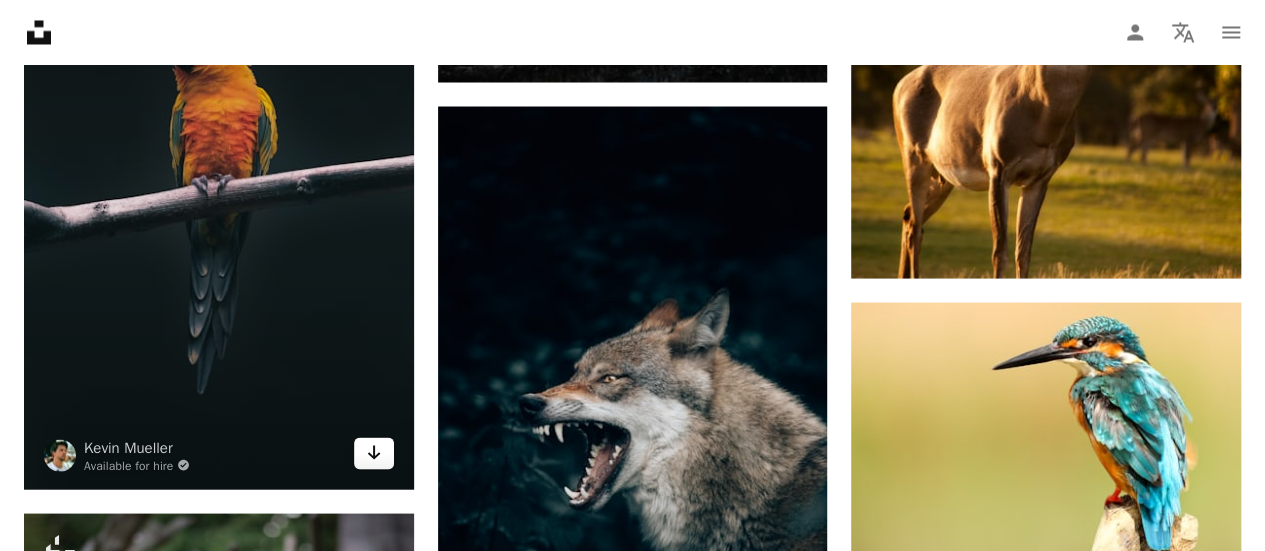 click on "Arrow pointing down" 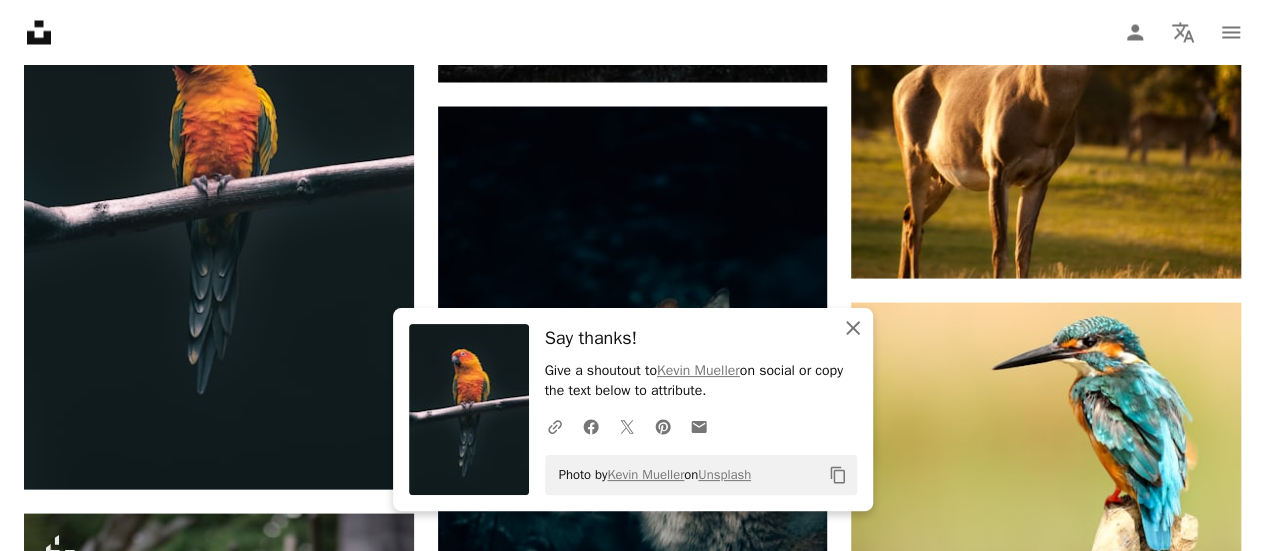 click on "An X shape" 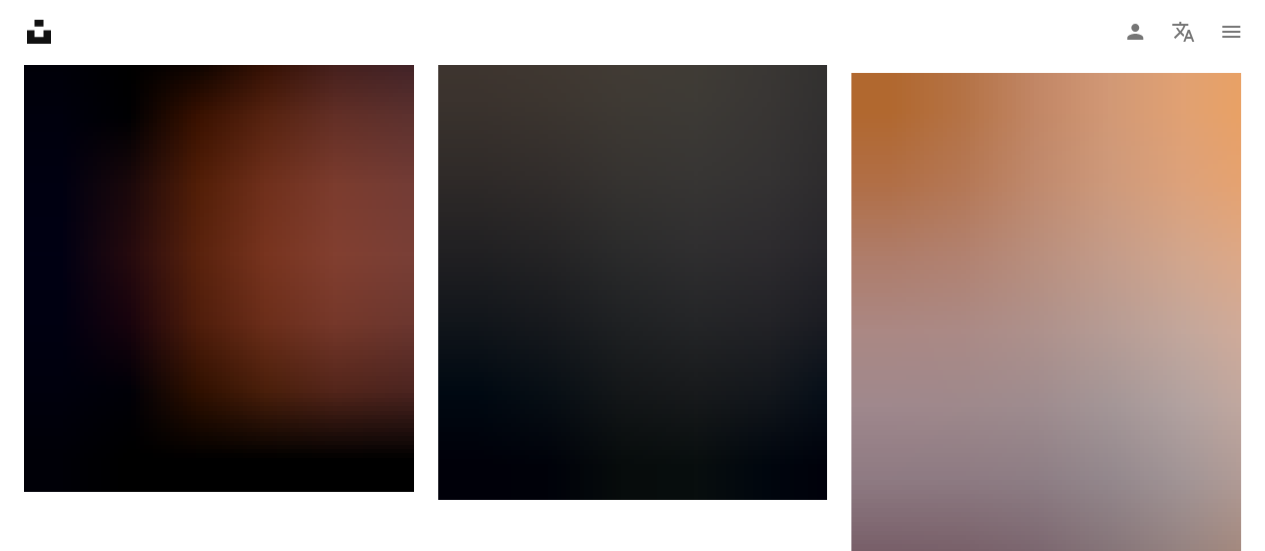 scroll, scrollTop: 2939, scrollLeft: 0, axis: vertical 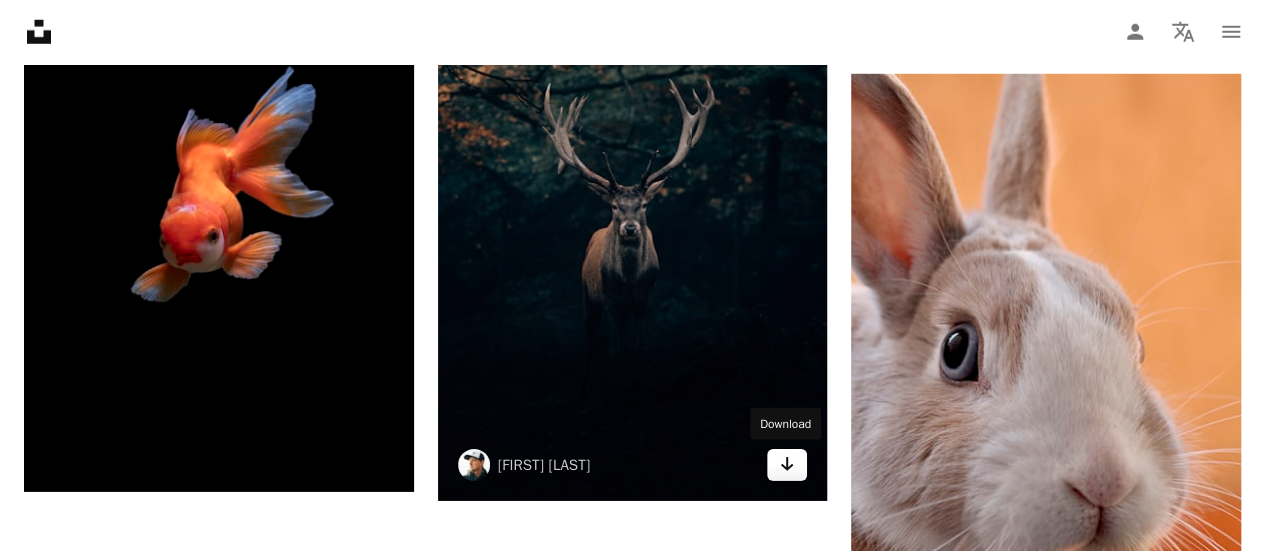click on "Arrow pointing down" 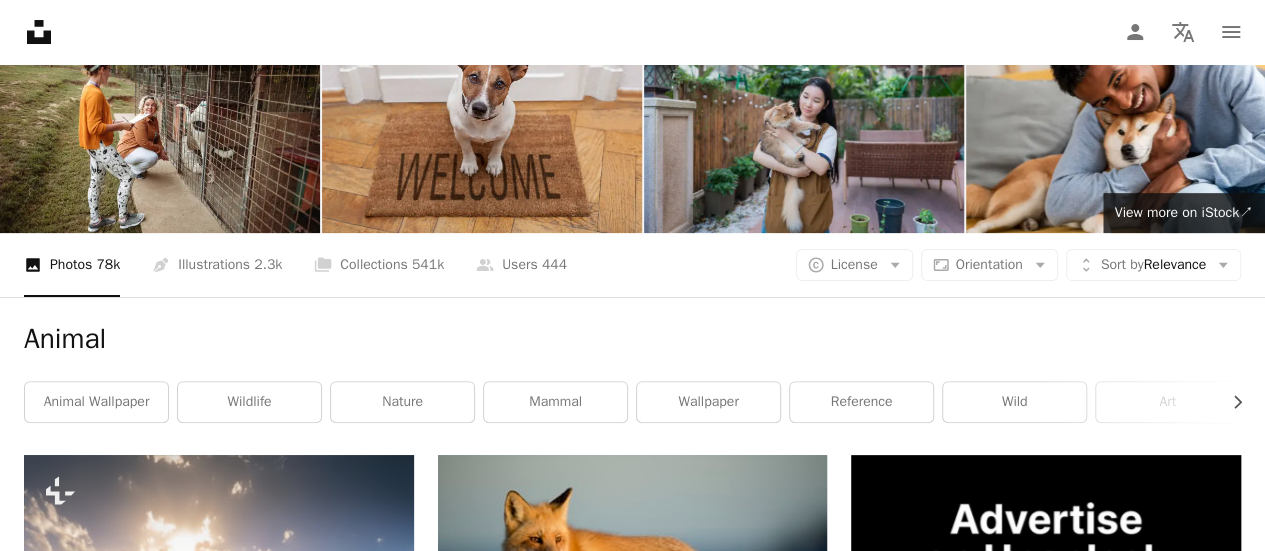 scroll, scrollTop: 59, scrollLeft: 0, axis: vertical 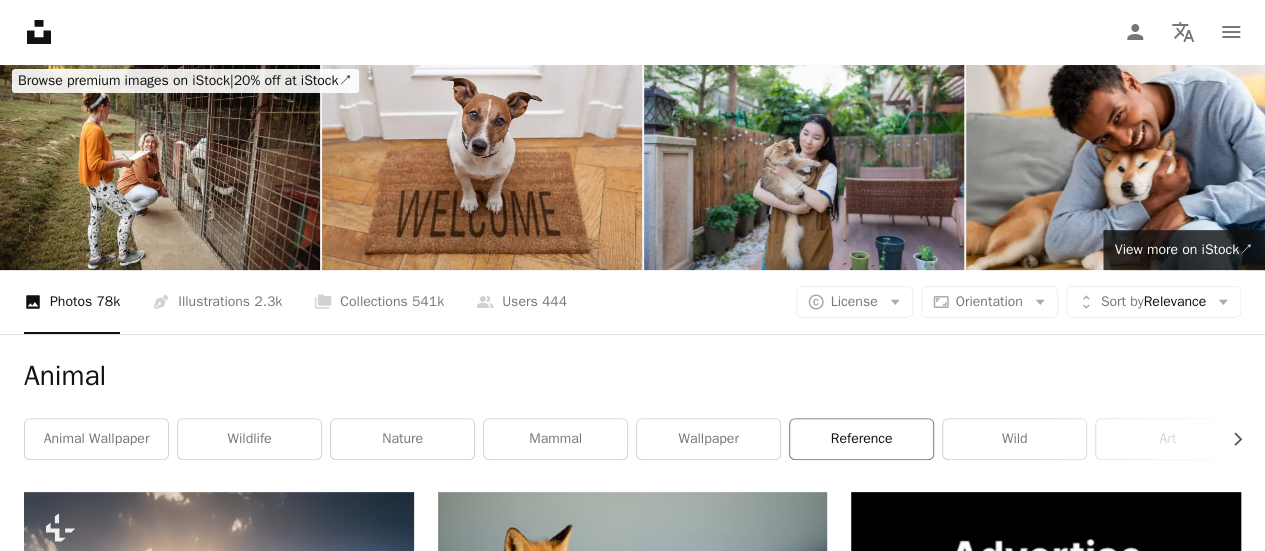 click on "reference" at bounding box center (861, 439) 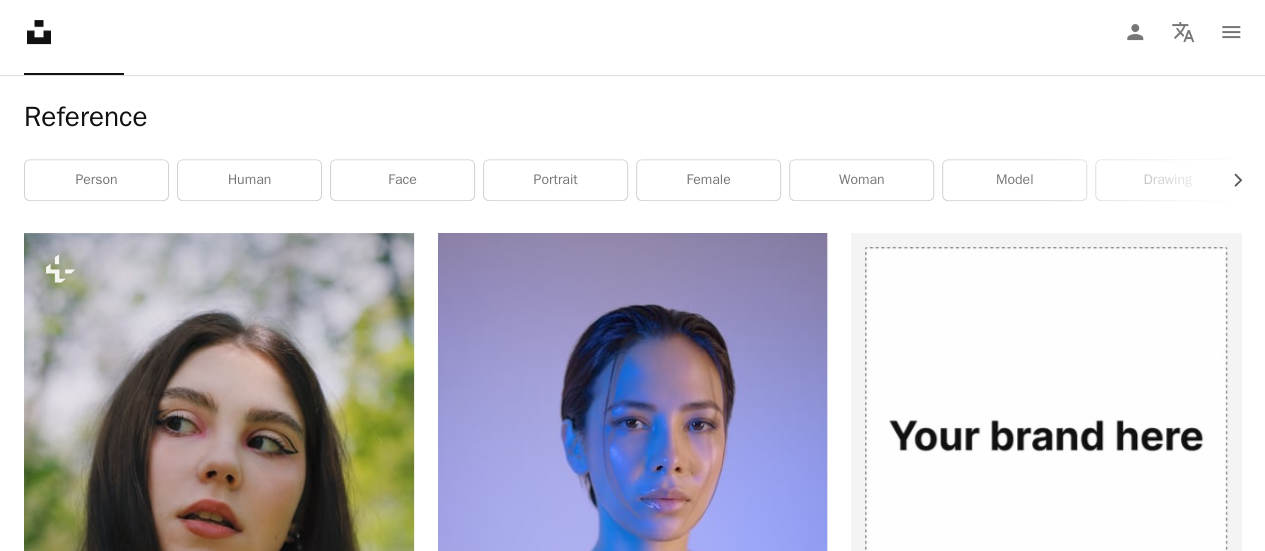 scroll, scrollTop: 314, scrollLeft: 0, axis: vertical 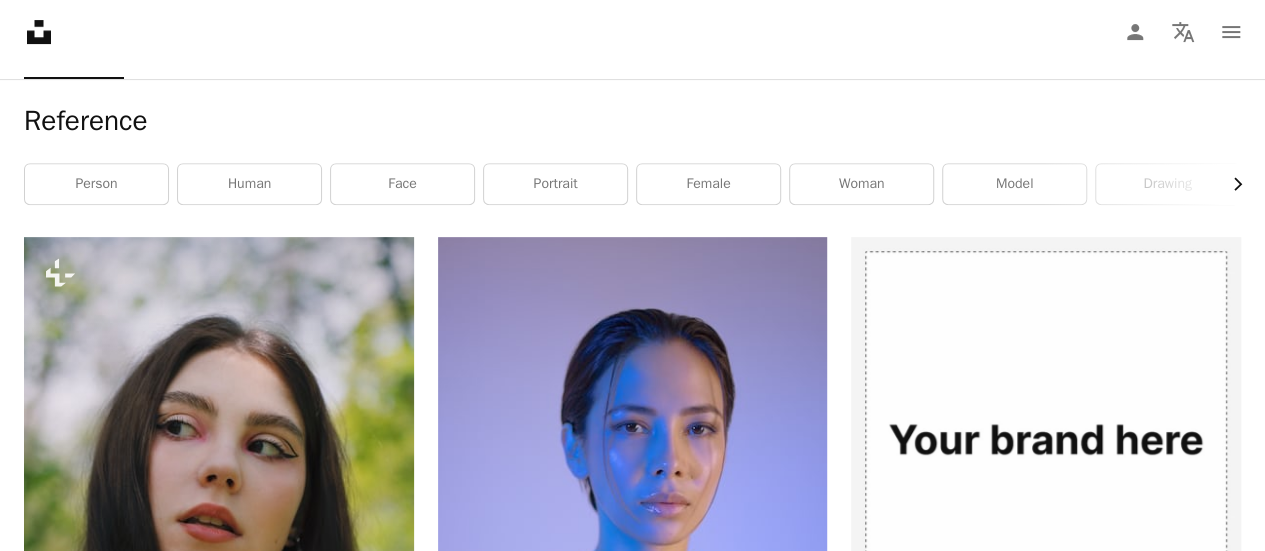 click on "Chevron right" 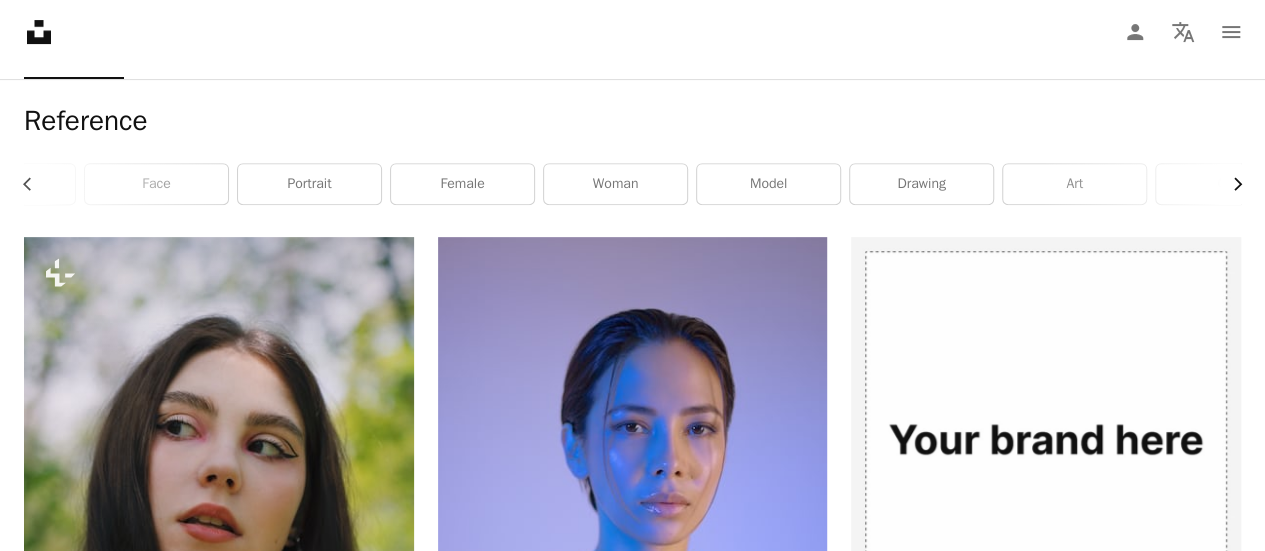 scroll, scrollTop: 0, scrollLeft: 300, axis: horizontal 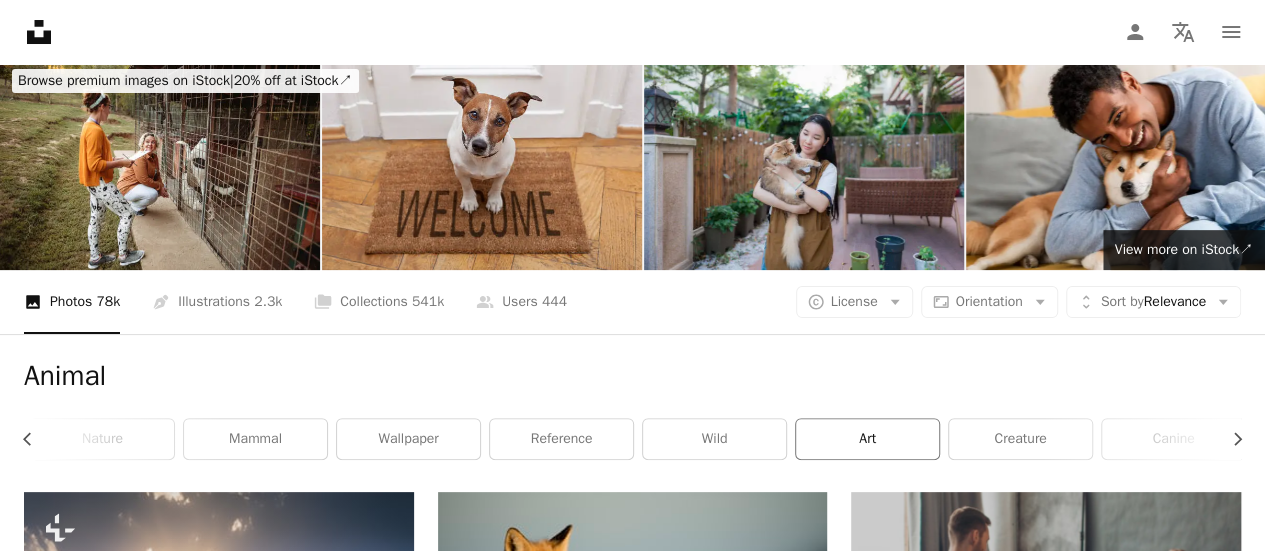 click on "art" at bounding box center [867, 439] 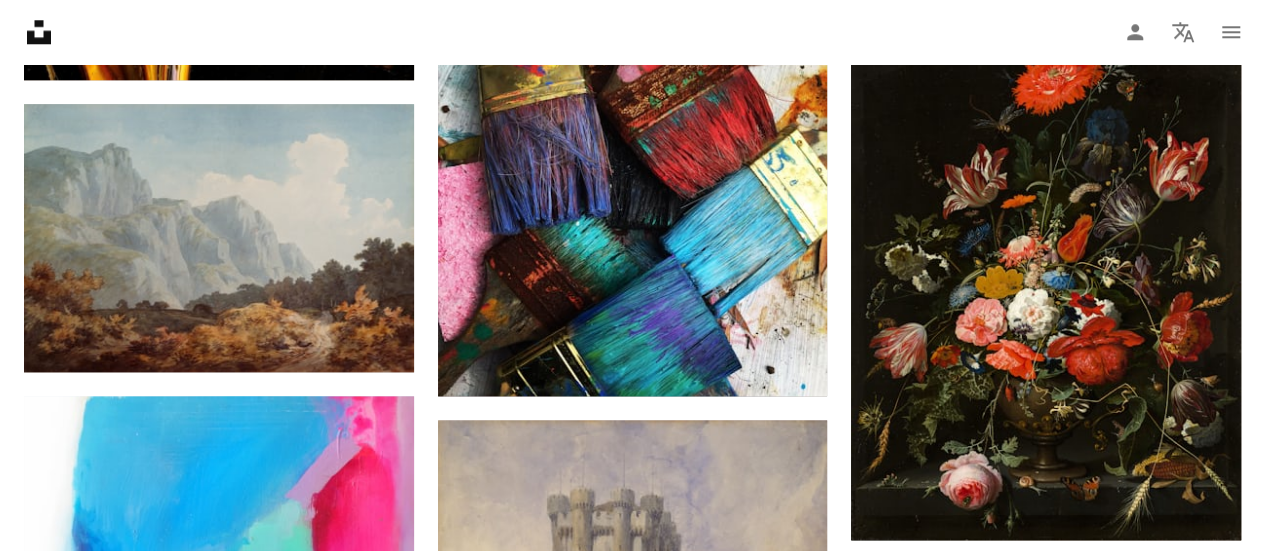 scroll, scrollTop: 1074, scrollLeft: 0, axis: vertical 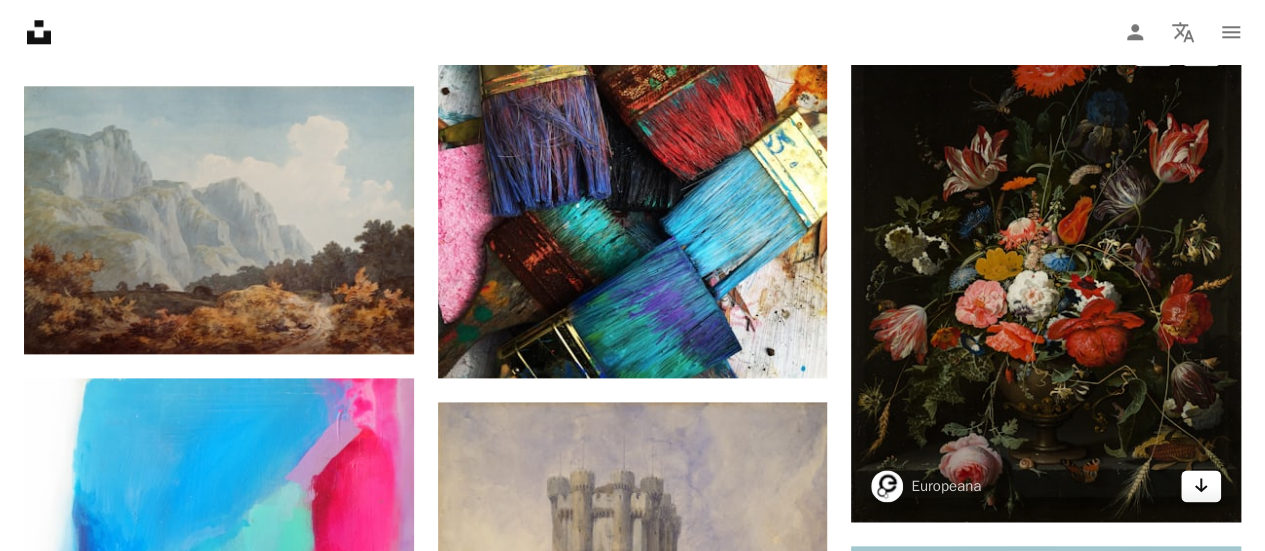 click on "Arrow pointing down" 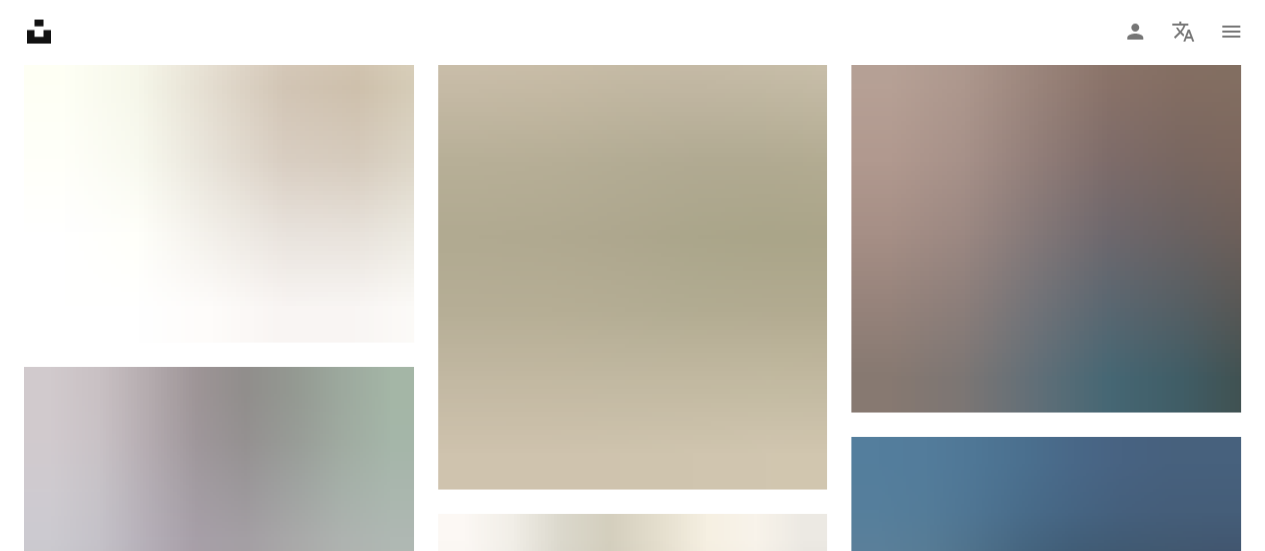 scroll, scrollTop: 2207, scrollLeft: 0, axis: vertical 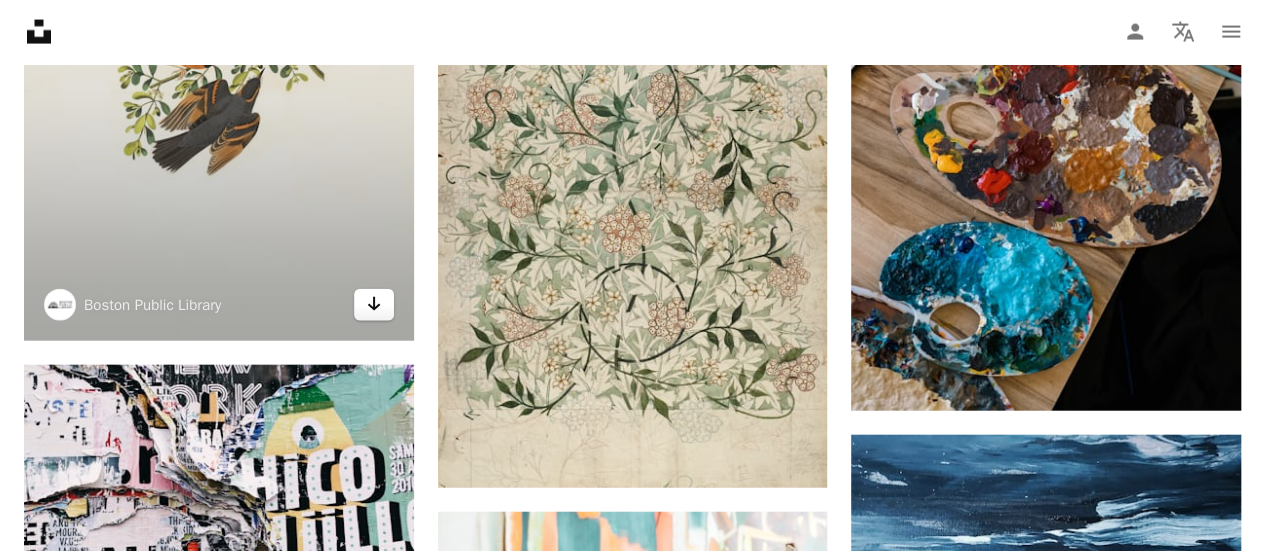 click on "Arrow pointing down" 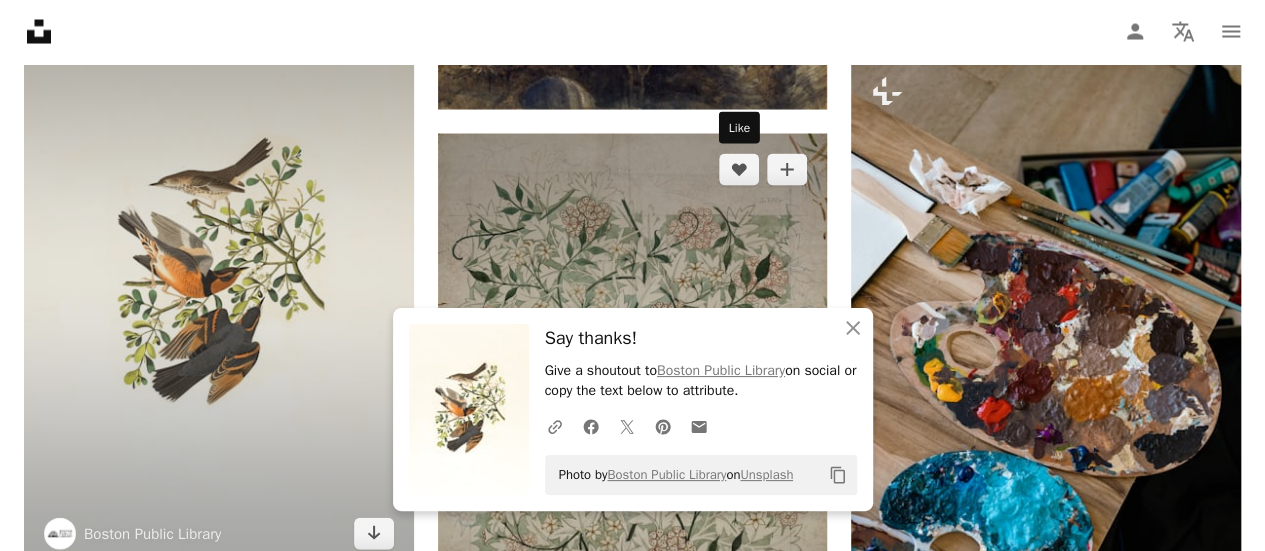scroll, scrollTop: 1977, scrollLeft: 0, axis: vertical 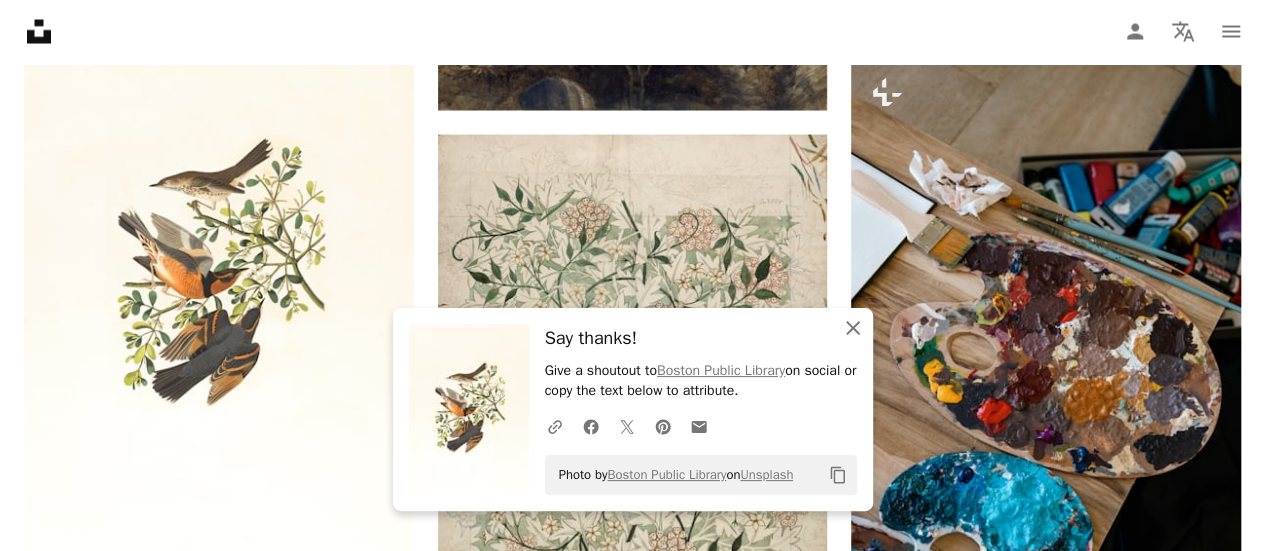 click on "An X shape" 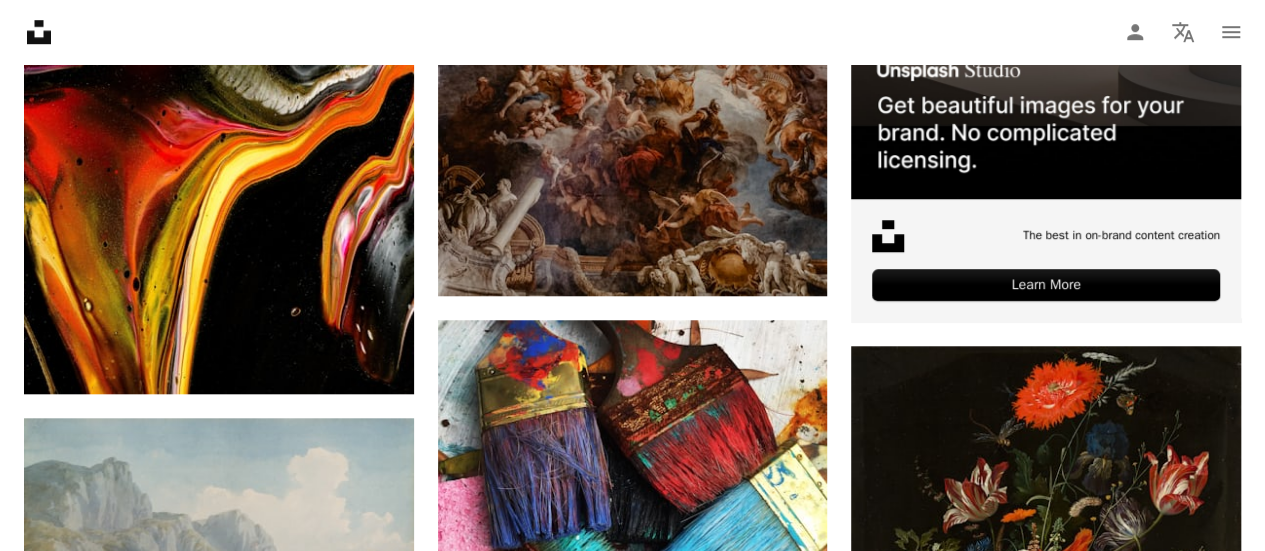 scroll, scrollTop: 0, scrollLeft: 0, axis: both 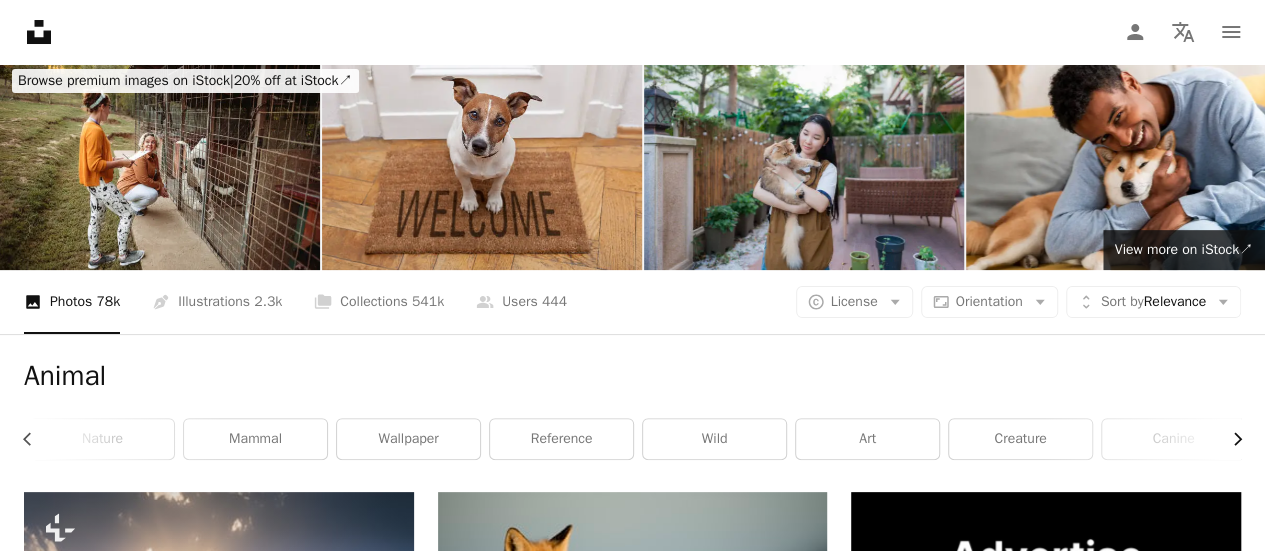 click on "Chevron right" 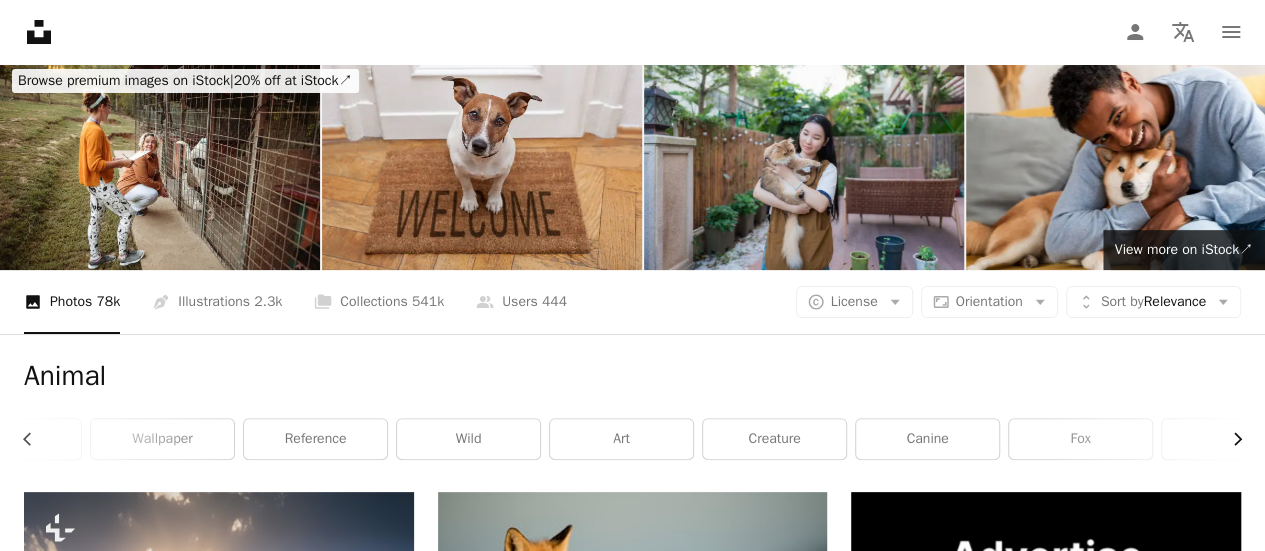 scroll, scrollTop: 0, scrollLeft: 600, axis: horizontal 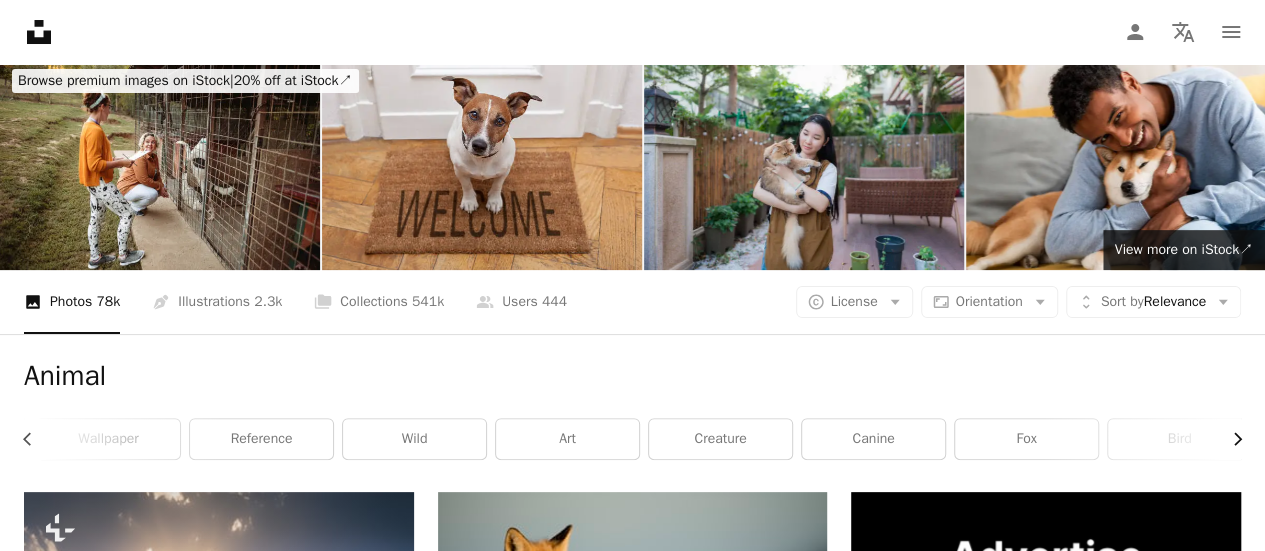 click on "Chevron right" 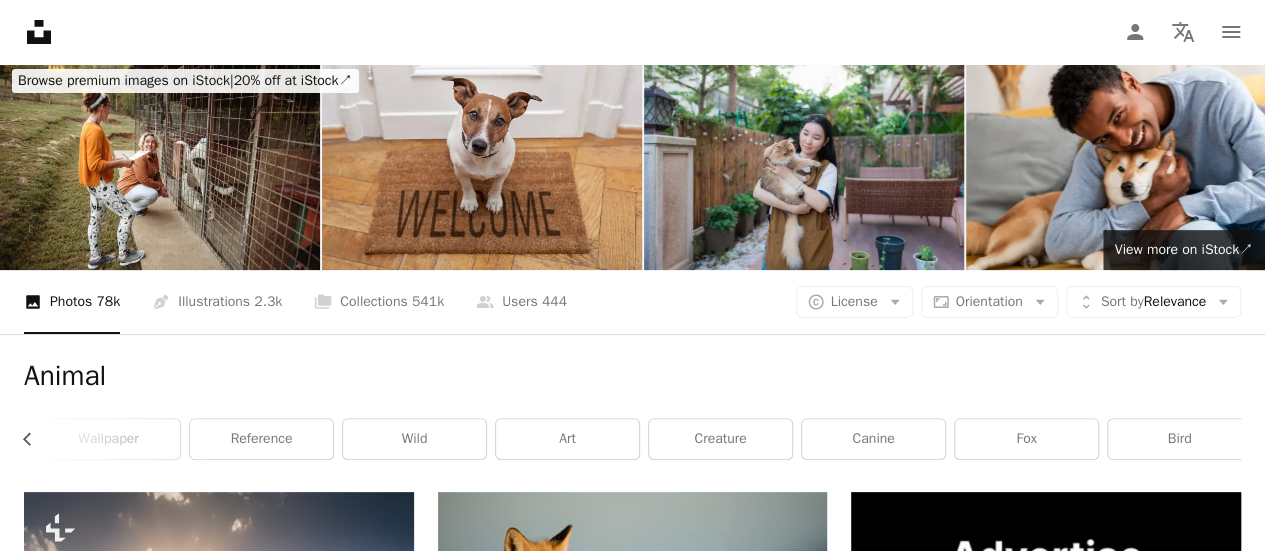 scroll, scrollTop: 0, scrollLeft: 611, axis: horizontal 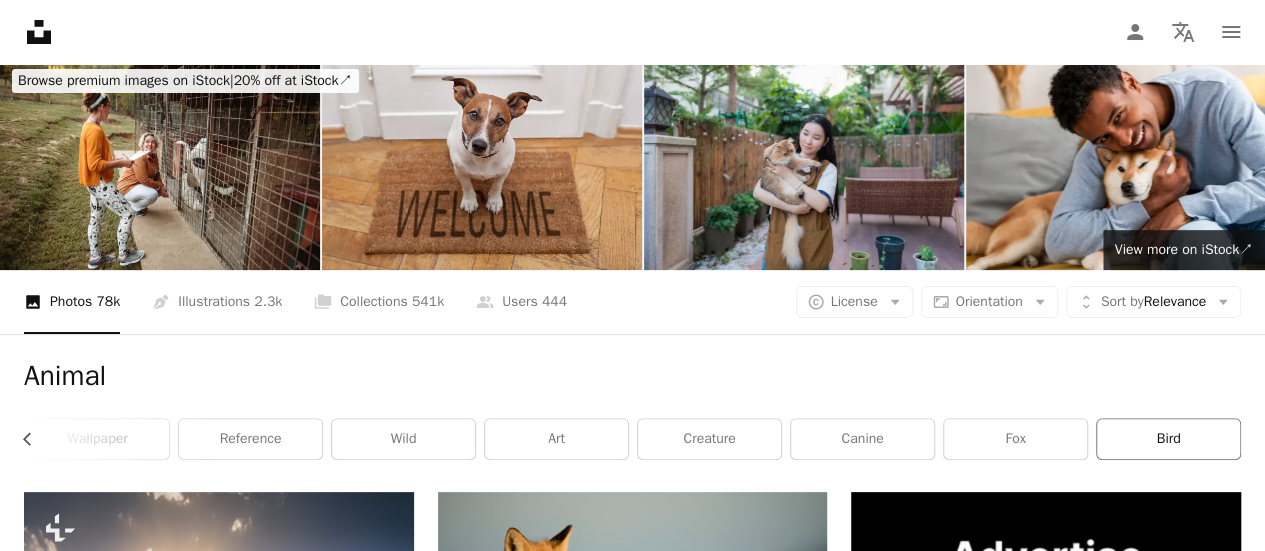 click on "bird" at bounding box center [1168, 439] 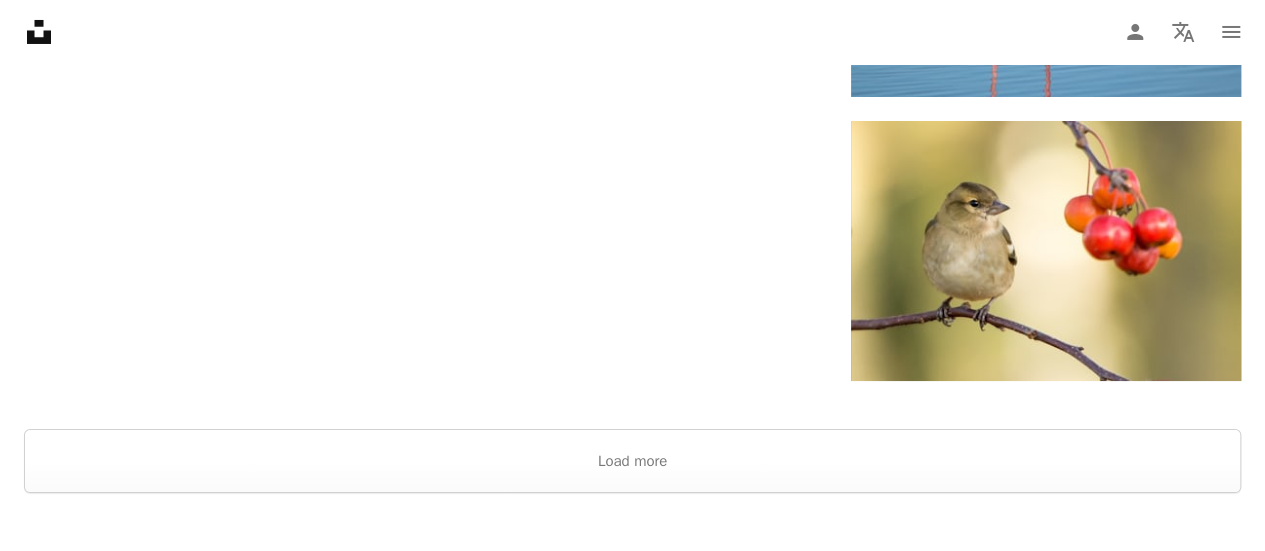 scroll, scrollTop: 3720, scrollLeft: 0, axis: vertical 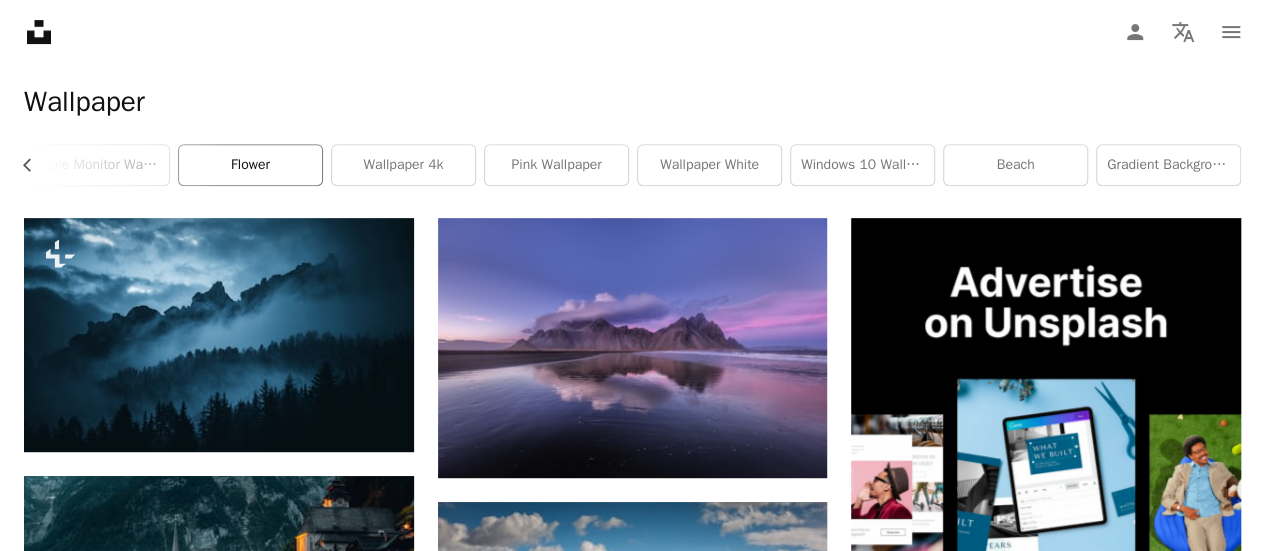 click on "flower" at bounding box center [250, 165] 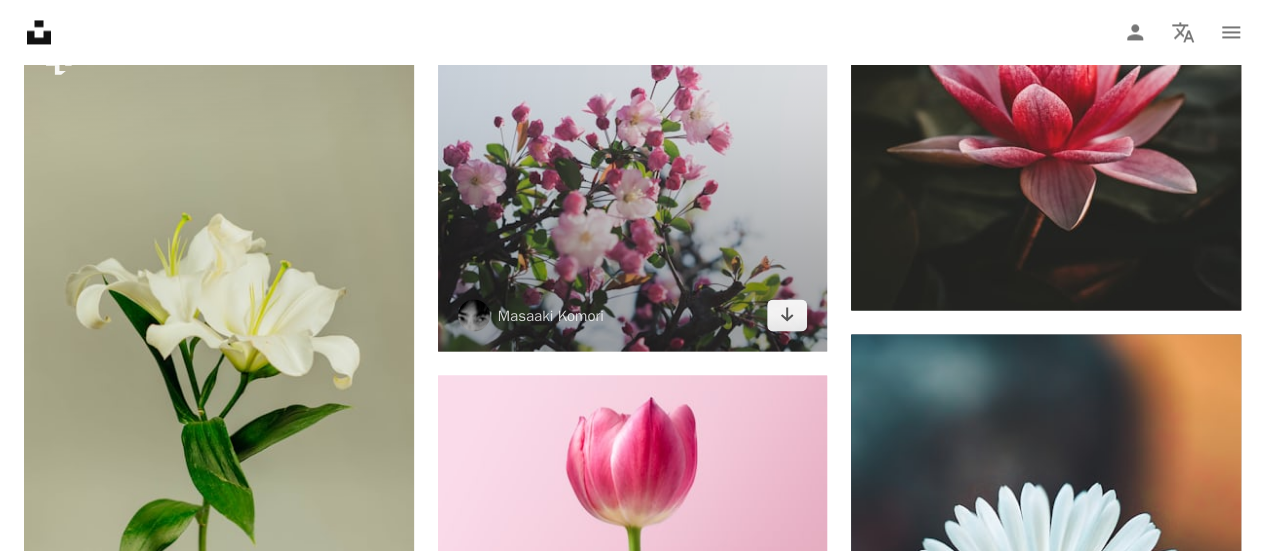 scroll, scrollTop: 1647, scrollLeft: 0, axis: vertical 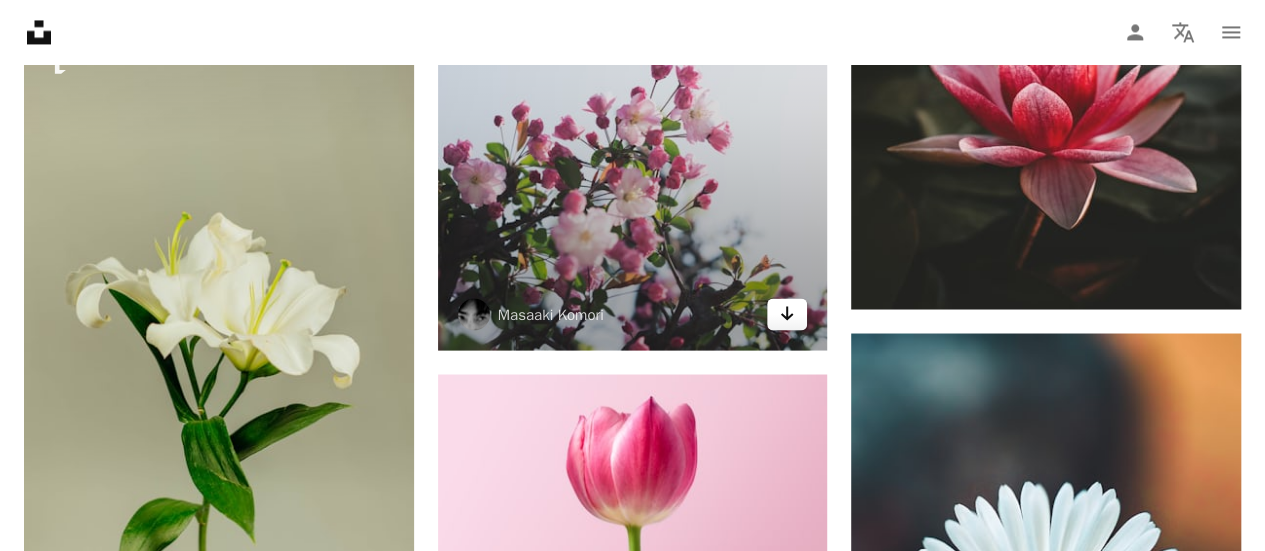click on "Arrow pointing down" 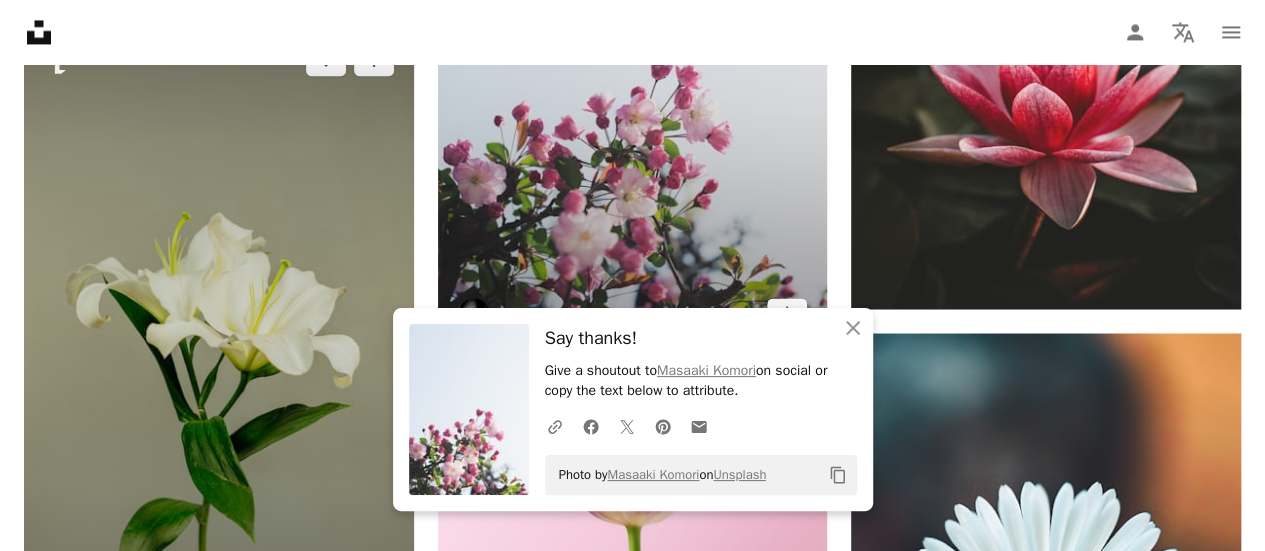 scroll, scrollTop: 1845, scrollLeft: 0, axis: vertical 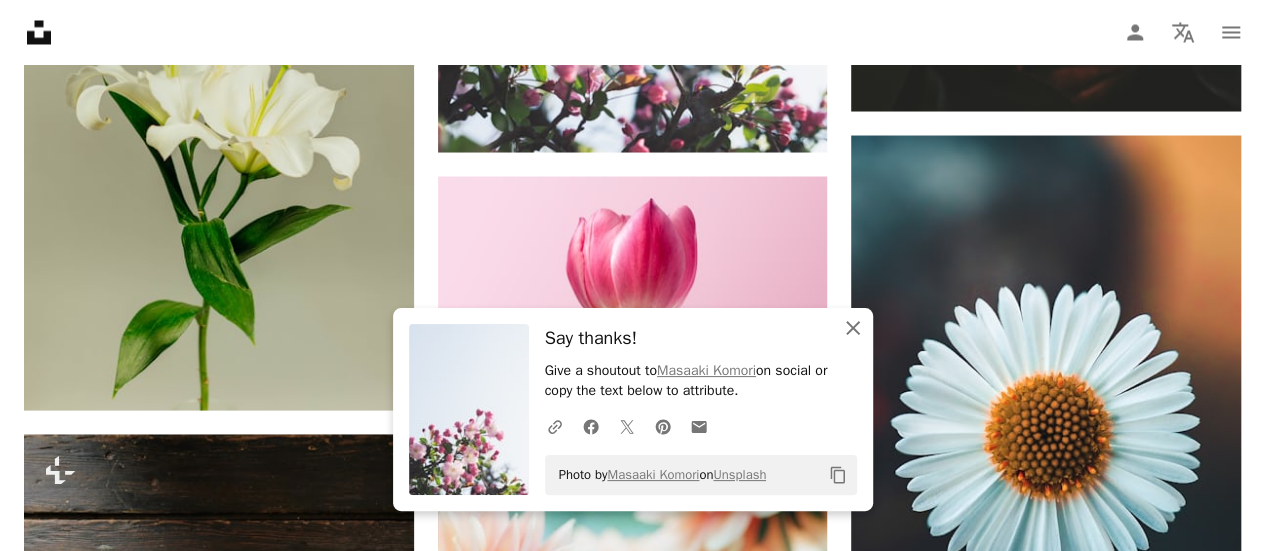 click on "An X shape" 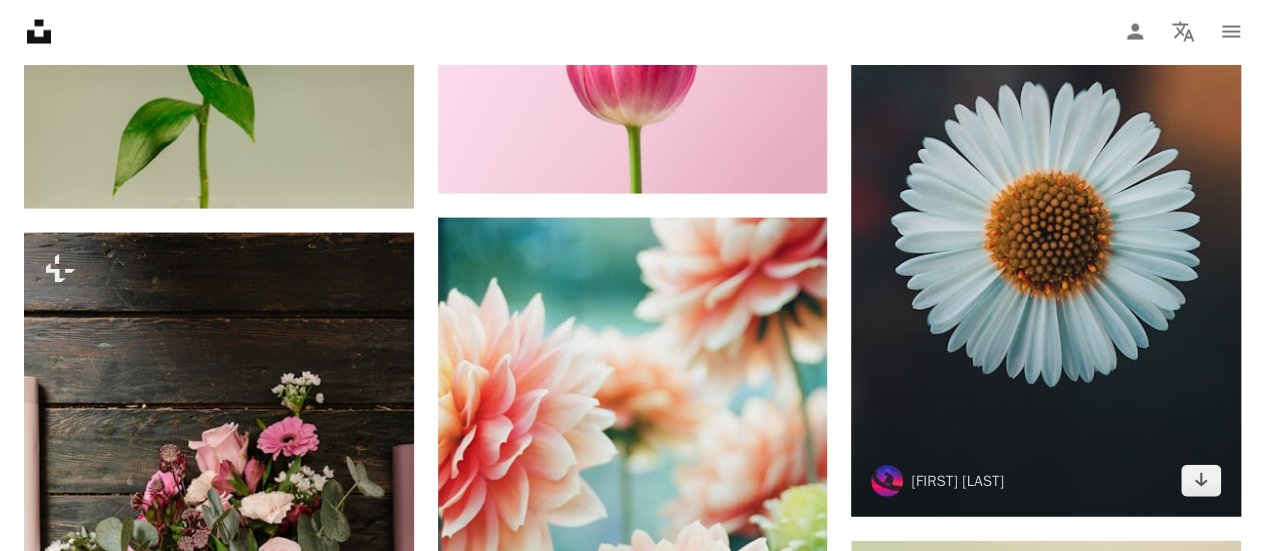 scroll, scrollTop: 2070, scrollLeft: 0, axis: vertical 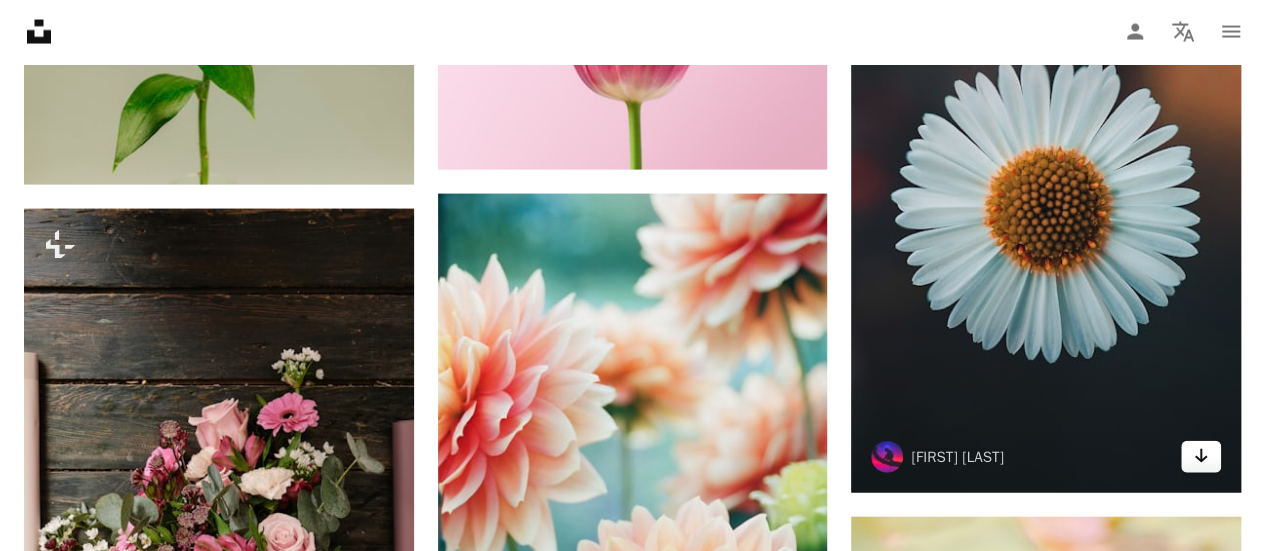 click on "Arrow pointing down" at bounding box center (1201, 457) 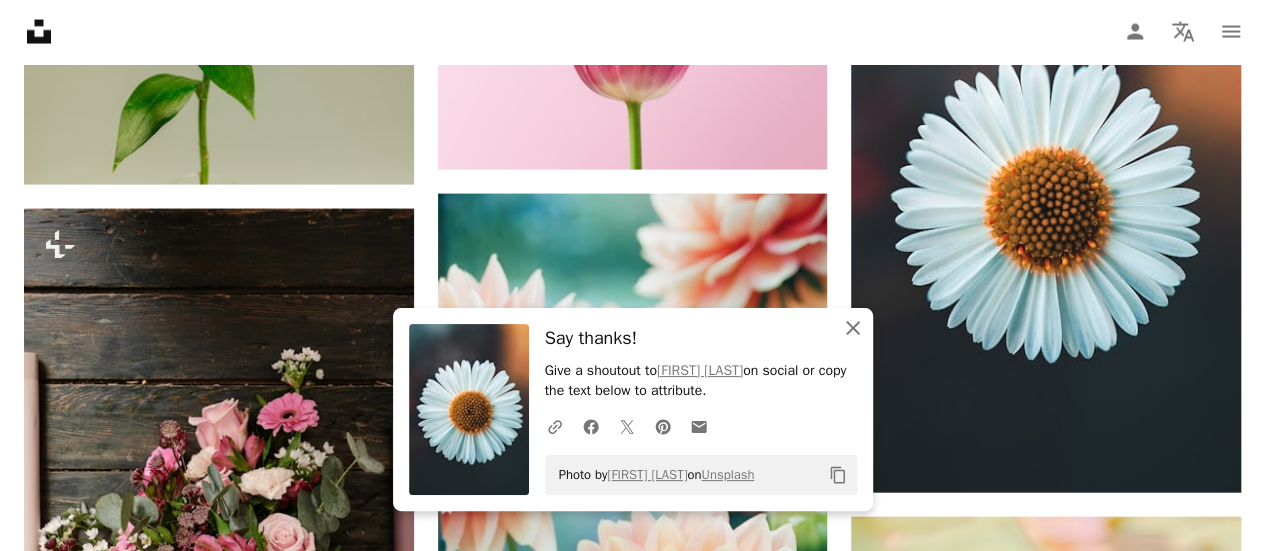 click on "An X shape" 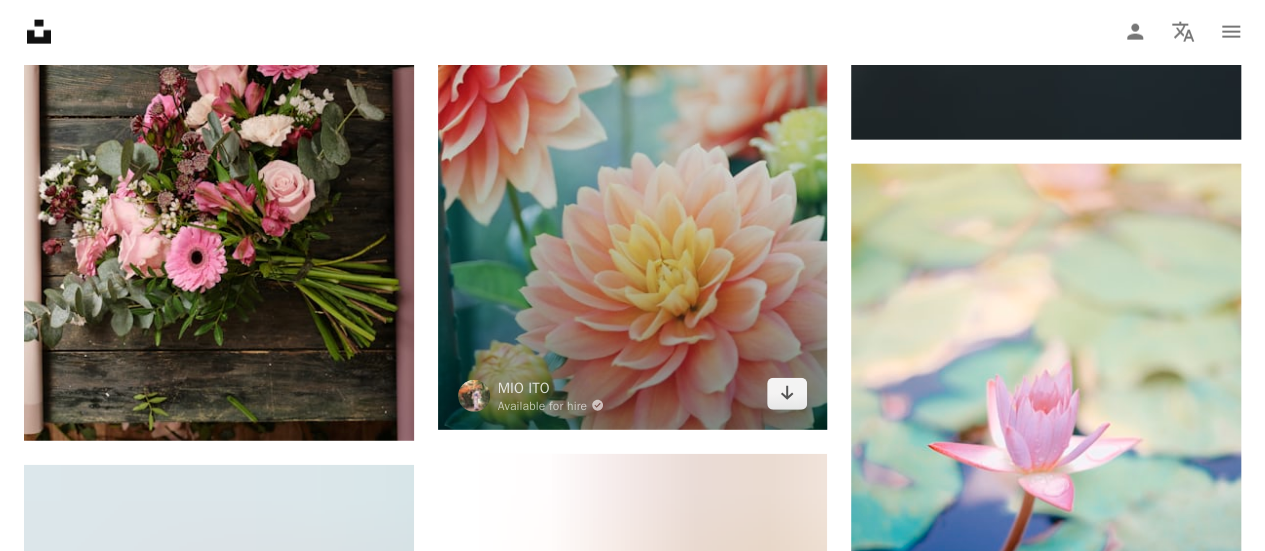 scroll, scrollTop: 2424, scrollLeft: 0, axis: vertical 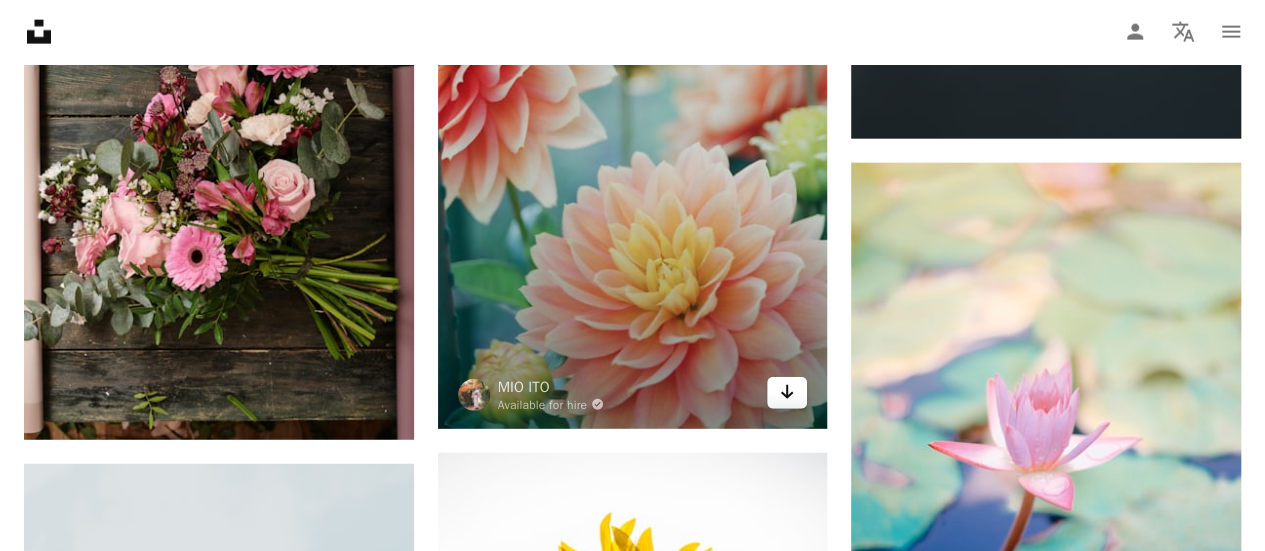 click on "Arrow pointing down" 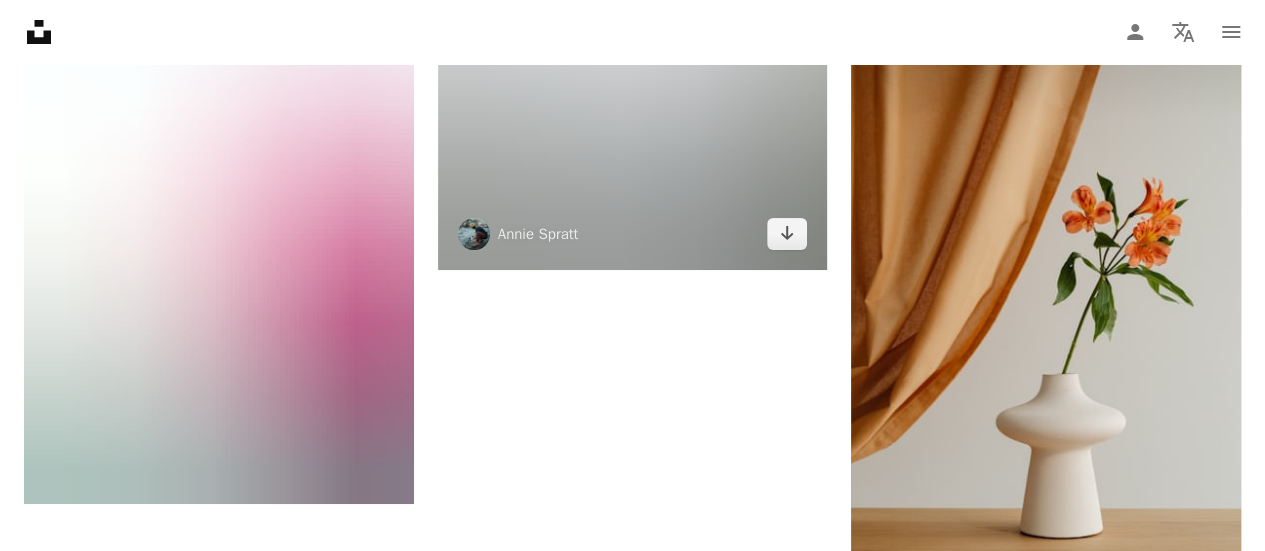 scroll, scrollTop: 3802, scrollLeft: 0, axis: vertical 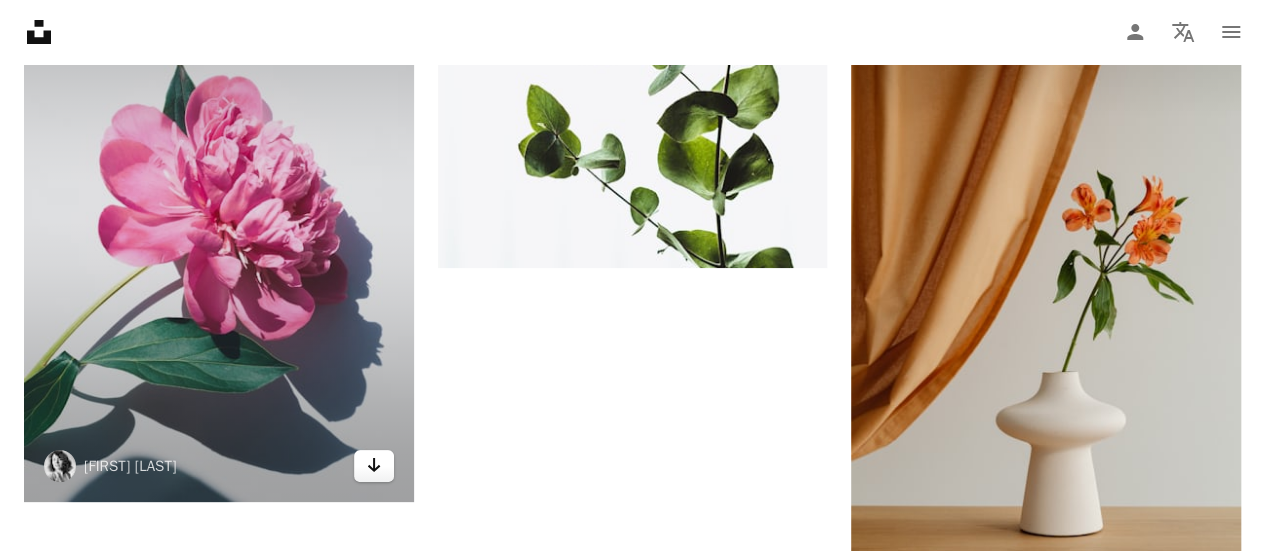 click on "Arrow pointing down" at bounding box center (374, 466) 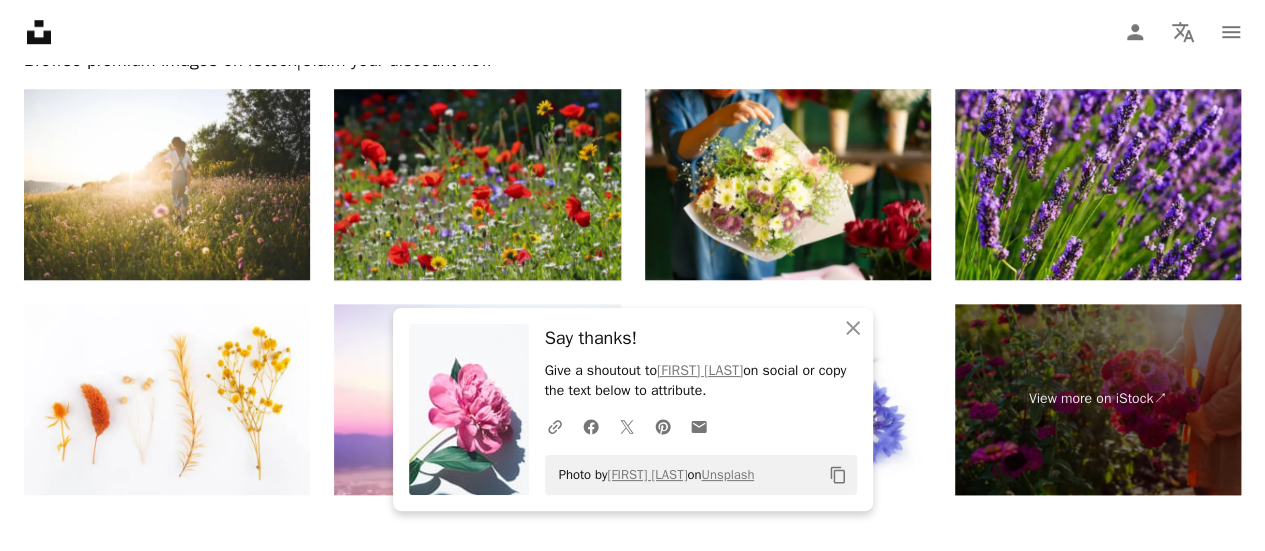 scroll, scrollTop: 4727, scrollLeft: 0, axis: vertical 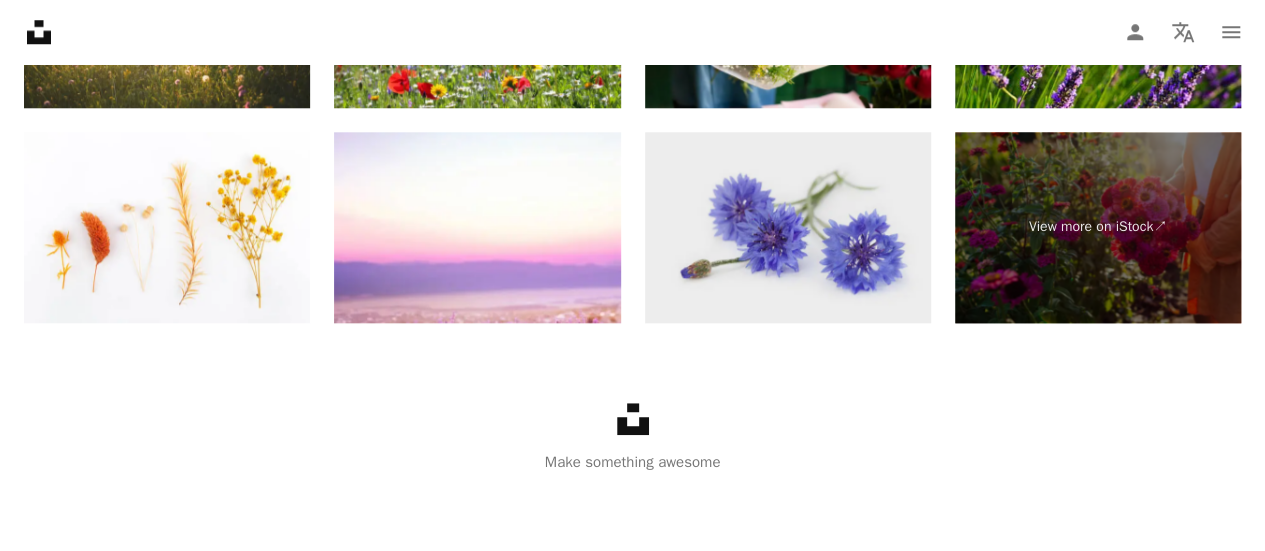 click at bounding box center [788, 227] 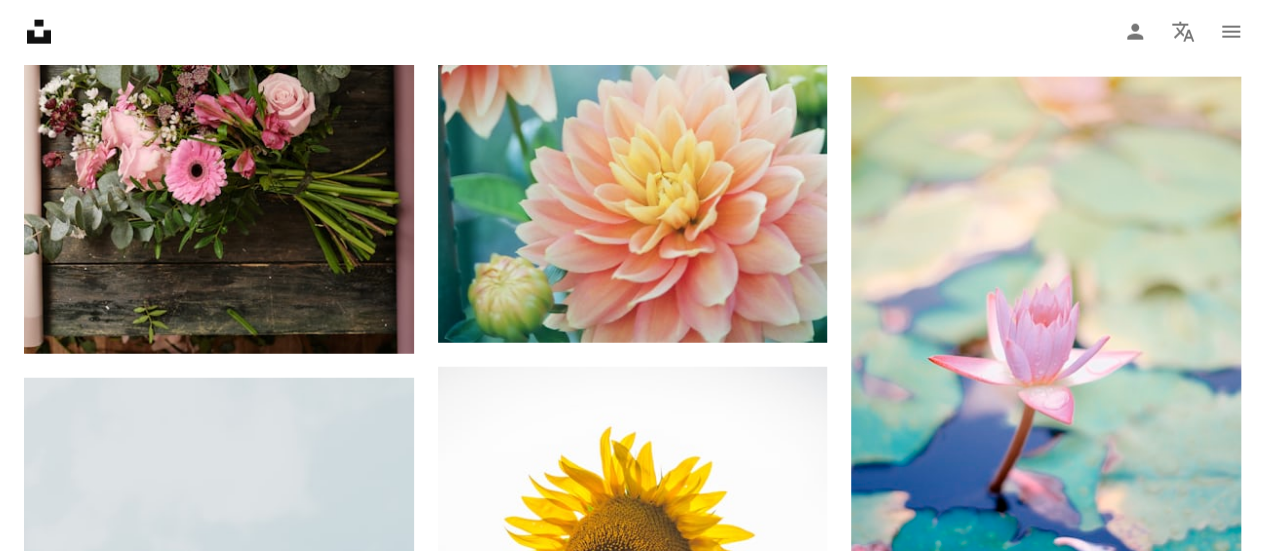 scroll, scrollTop: 2508, scrollLeft: 0, axis: vertical 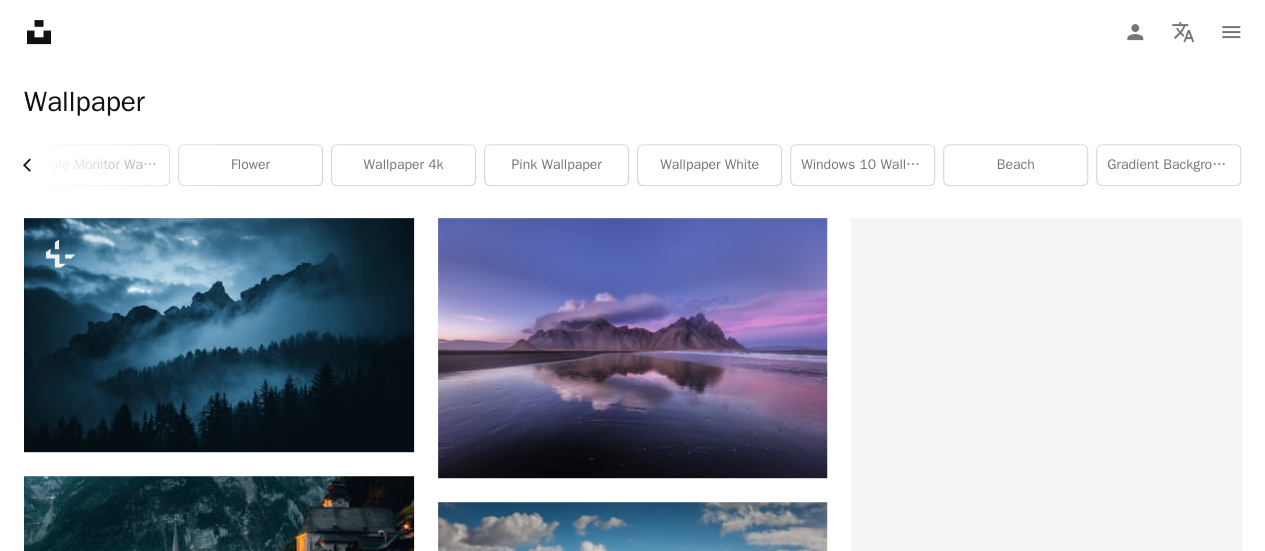 click on "Chevron left" 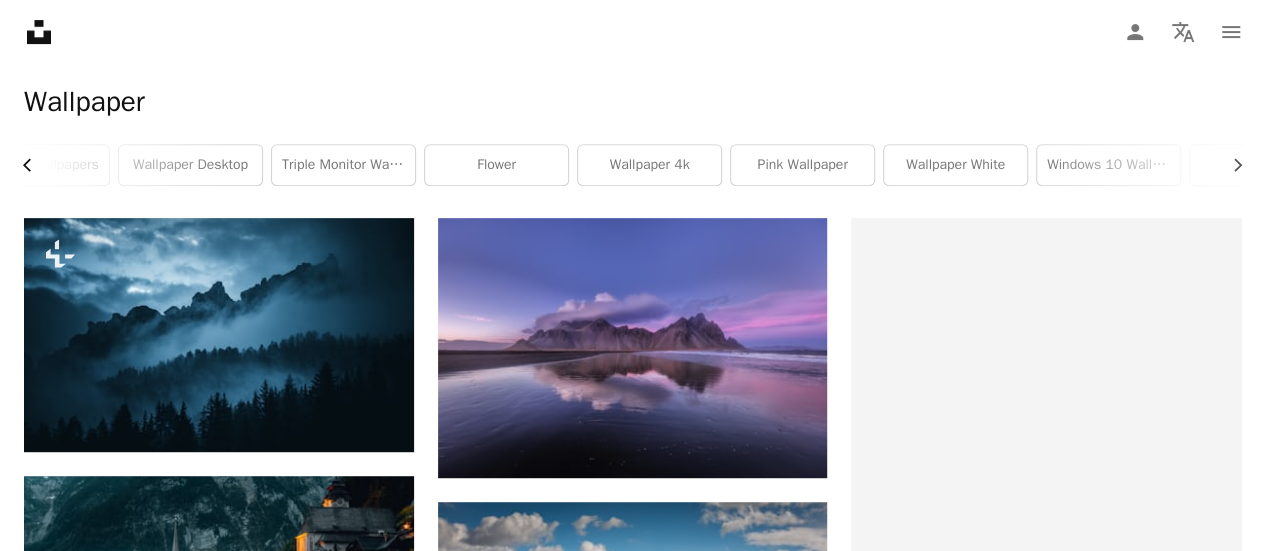 scroll, scrollTop: 0, scrollLeft: 311, axis: horizontal 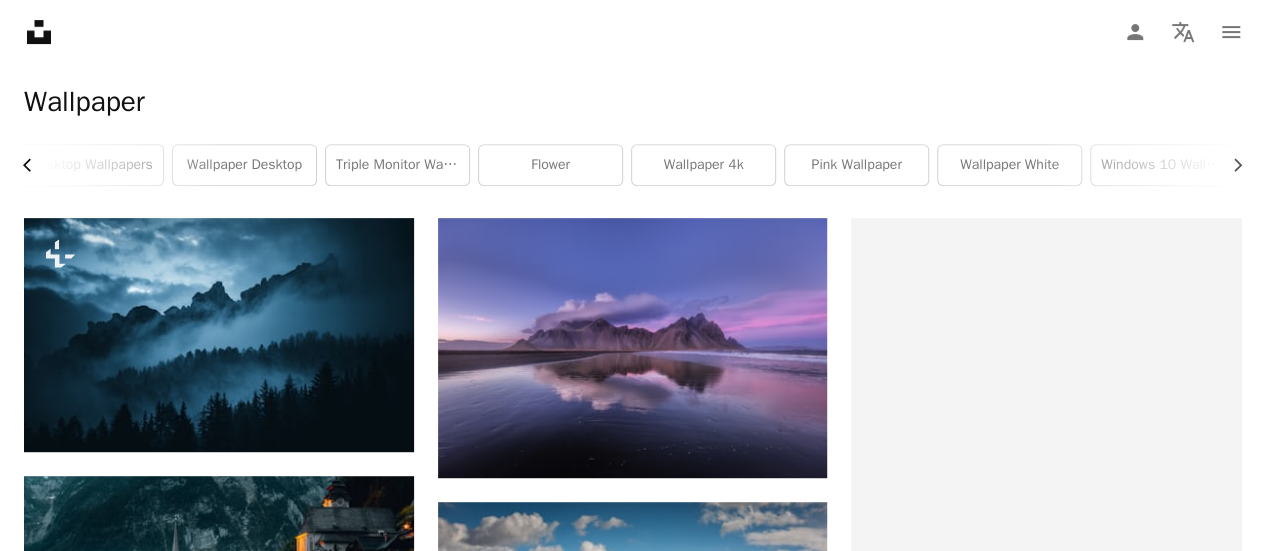 click on "Chevron left" 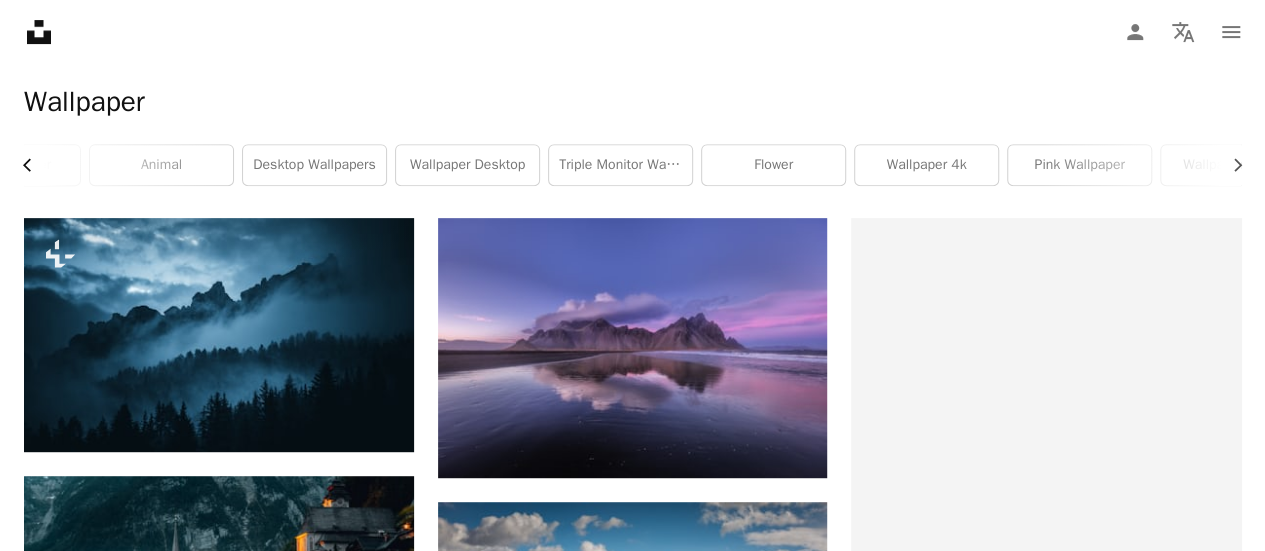 scroll, scrollTop: 0, scrollLeft: 11, axis: horizontal 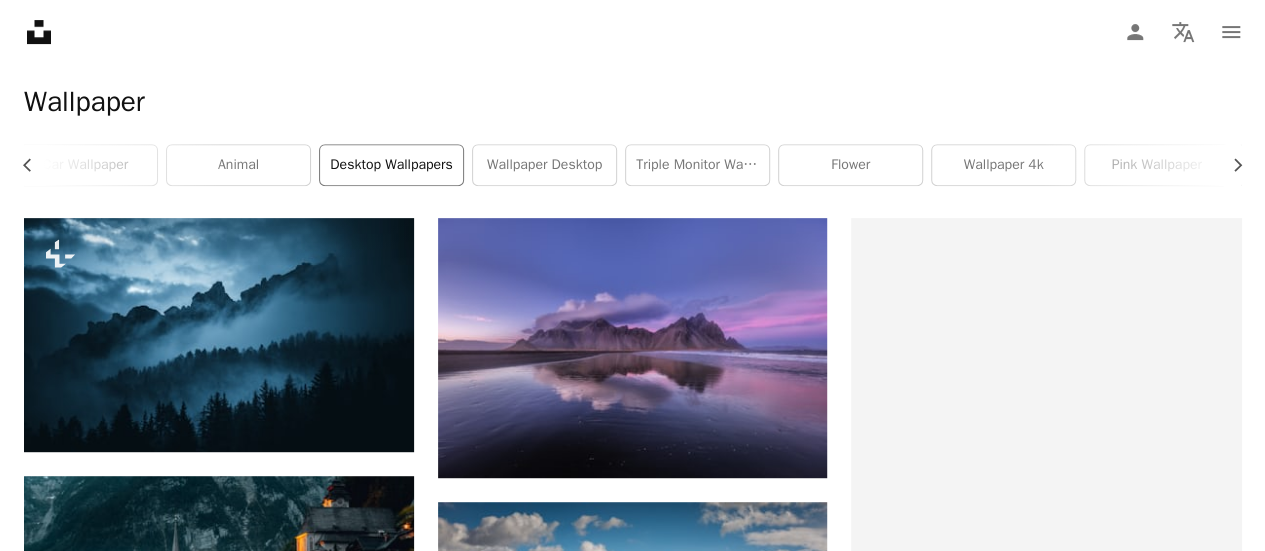 click on "desktop wallpapers" at bounding box center [391, 165] 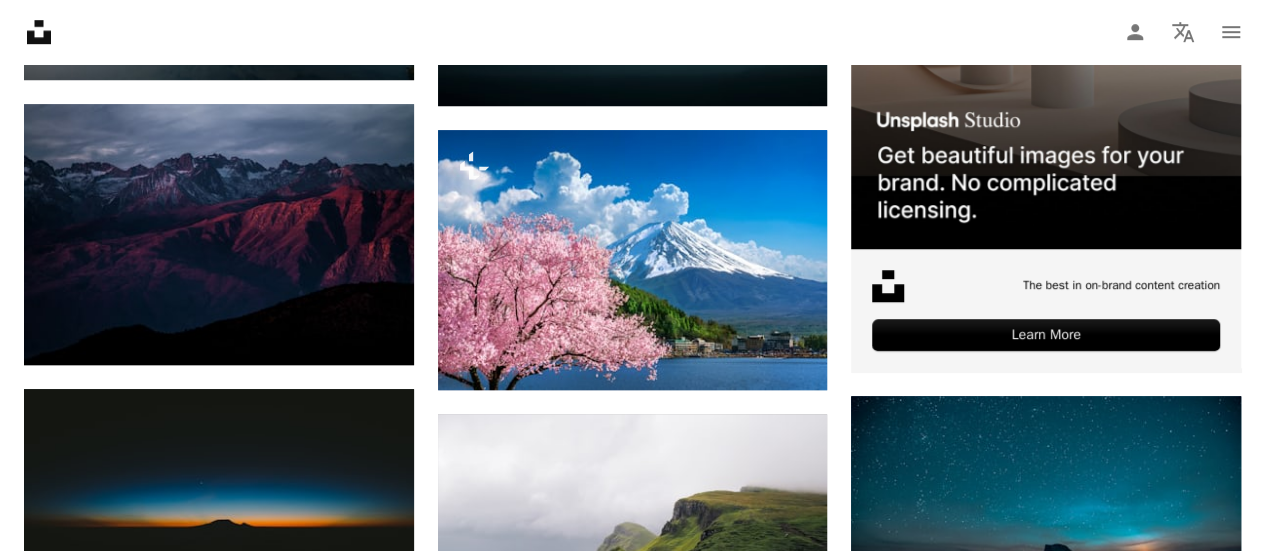 scroll, scrollTop: 663, scrollLeft: 0, axis: vertical 